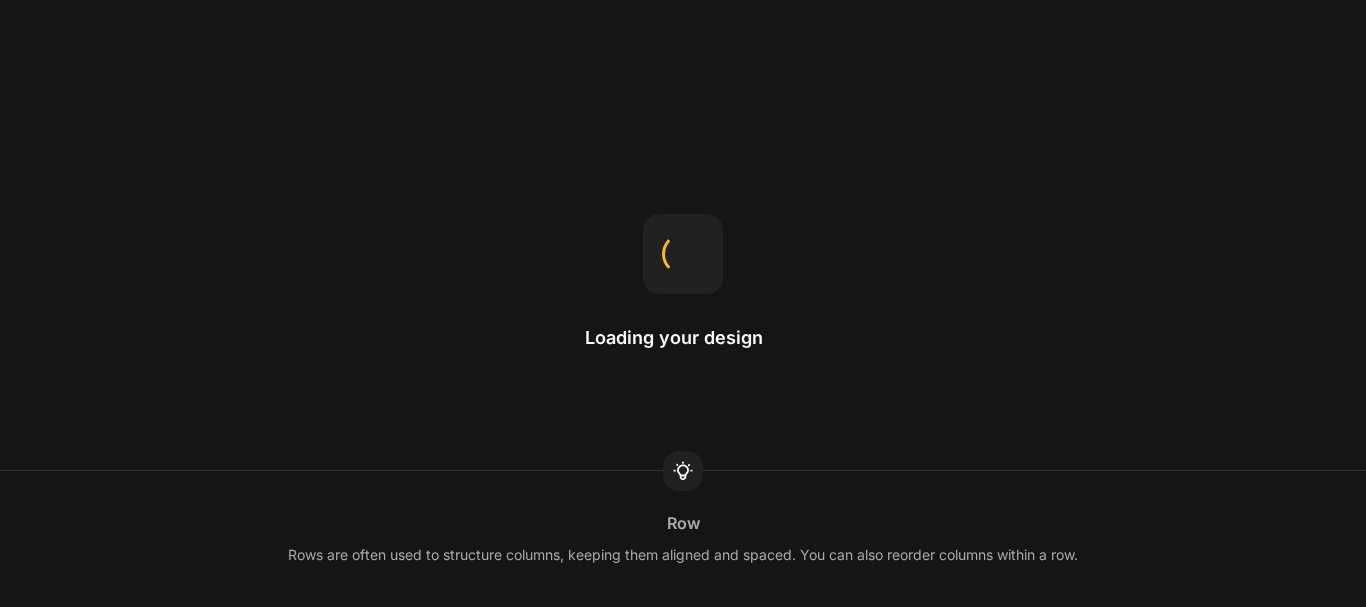 scroll, scrollTop: 0, scrollLeft: 0, axis: both 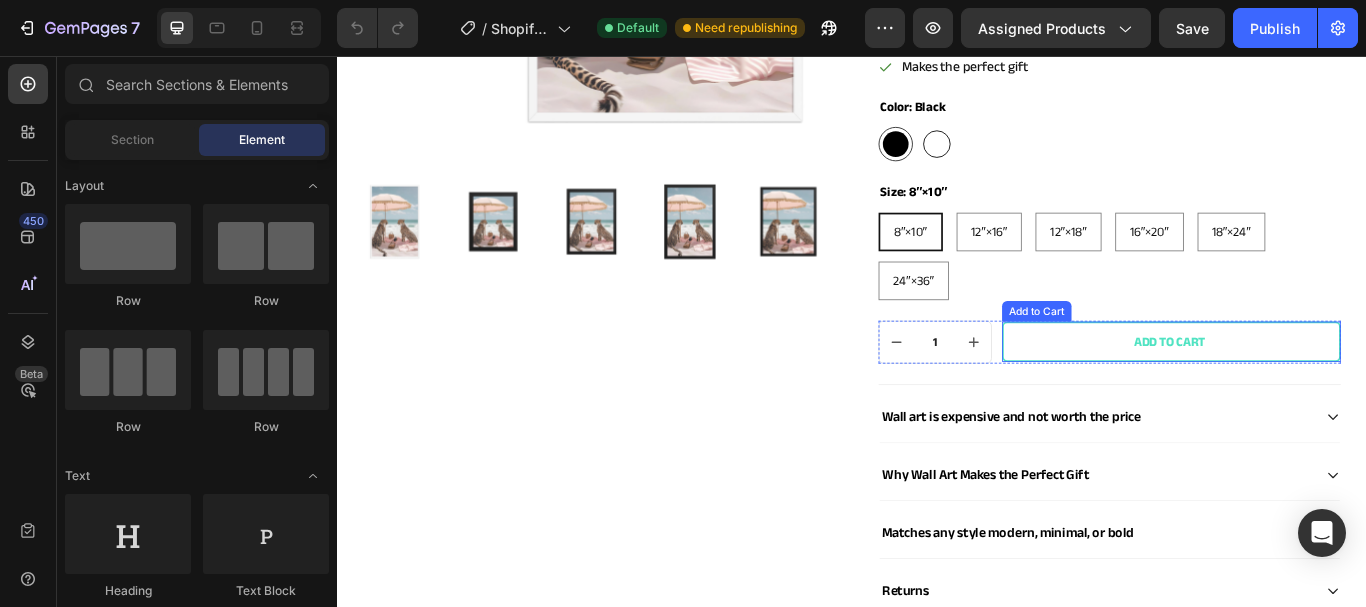 click on "Add to cart" at bounding box center [1309, 390] 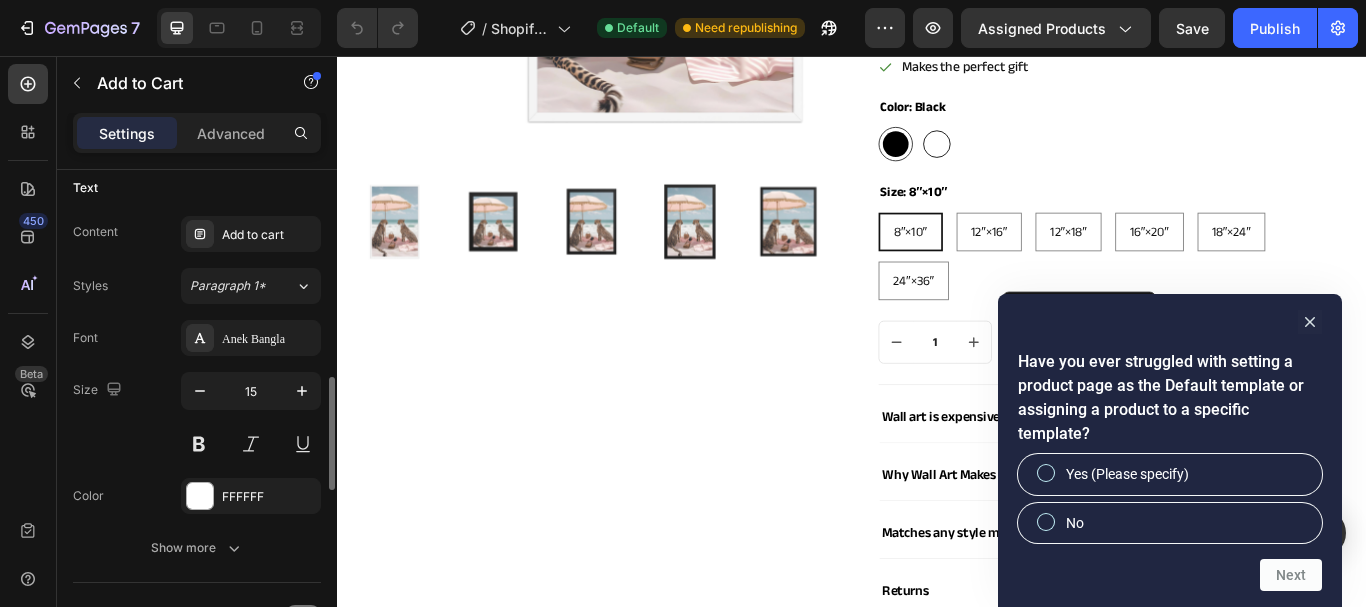 scroll, scrollTop: 1100, scrollLeft: 0, axis: vertical 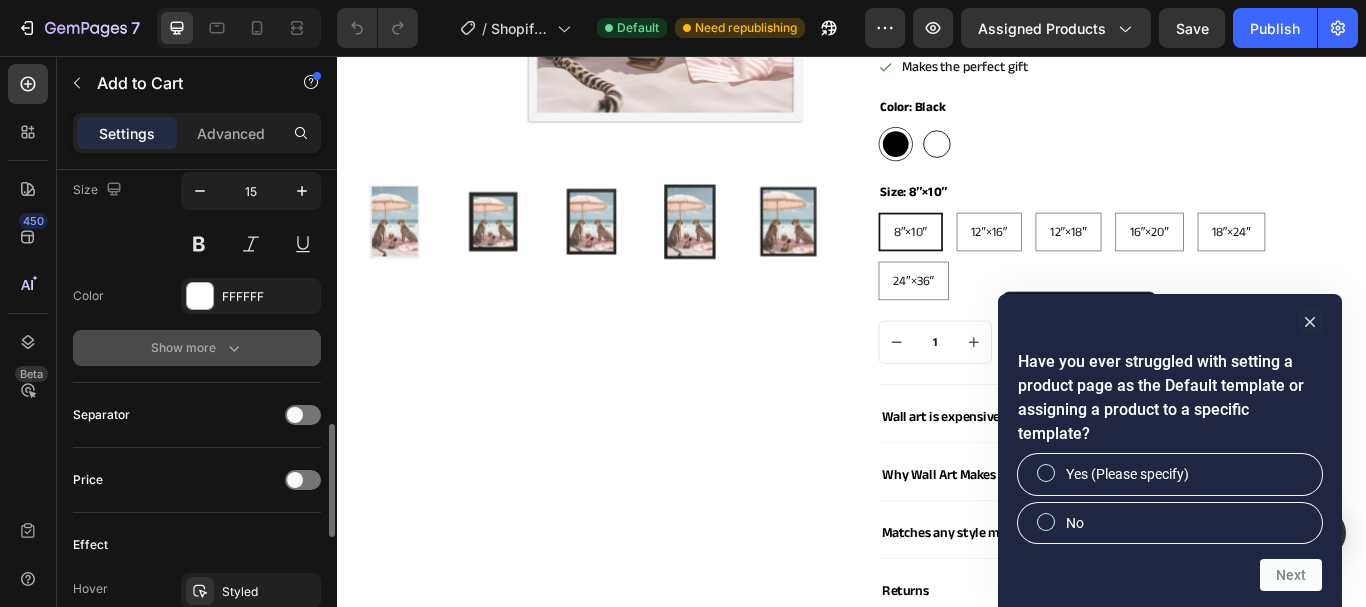 click on "Show more" at bounding box center (197, 348) 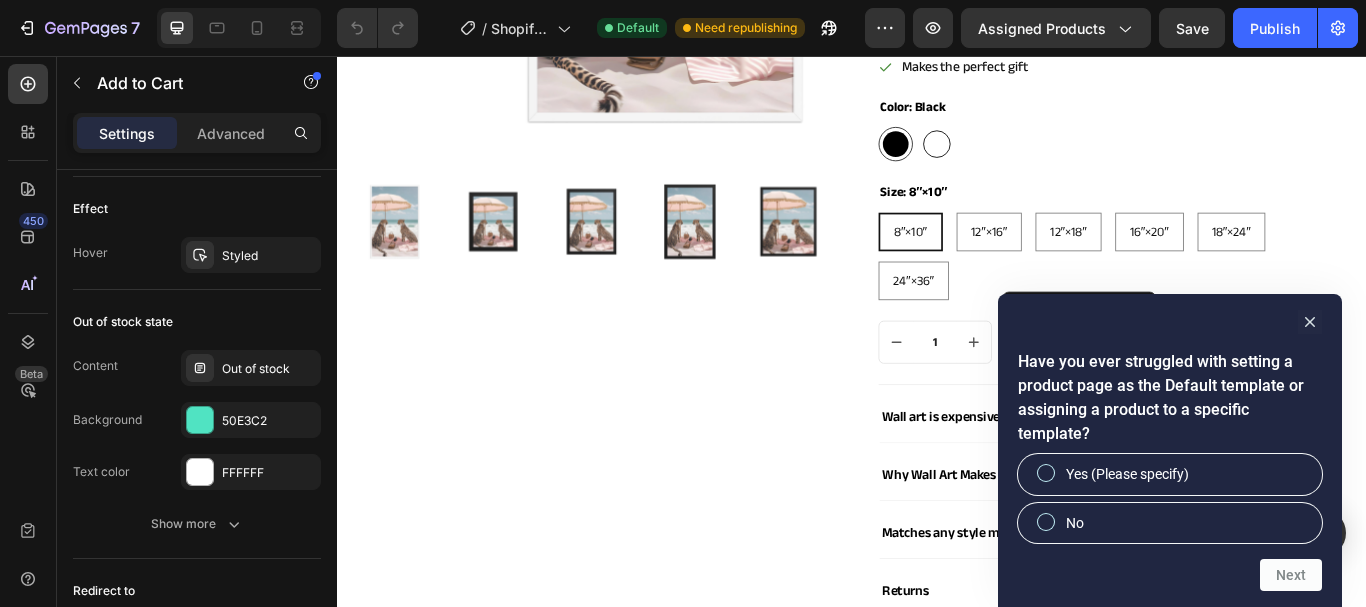 scroll, scrollTop: 1913, scrollLeft: 0, axis: vertical 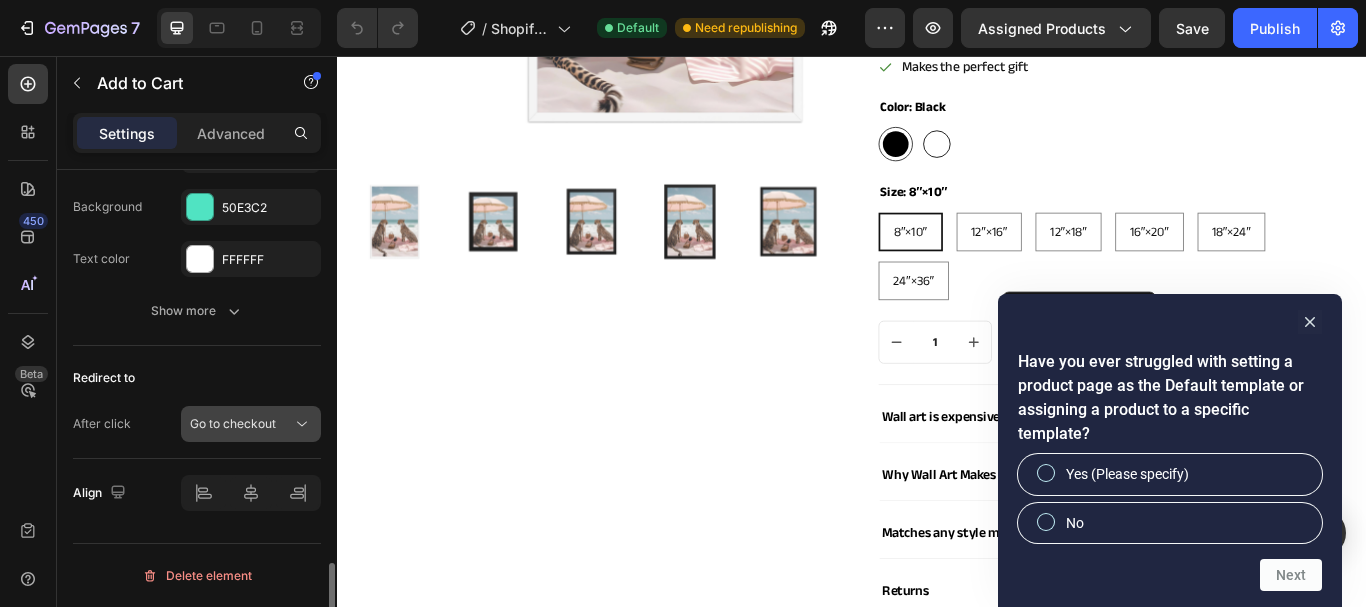 click on "Go to checkout" at bounding box center [233, 423] 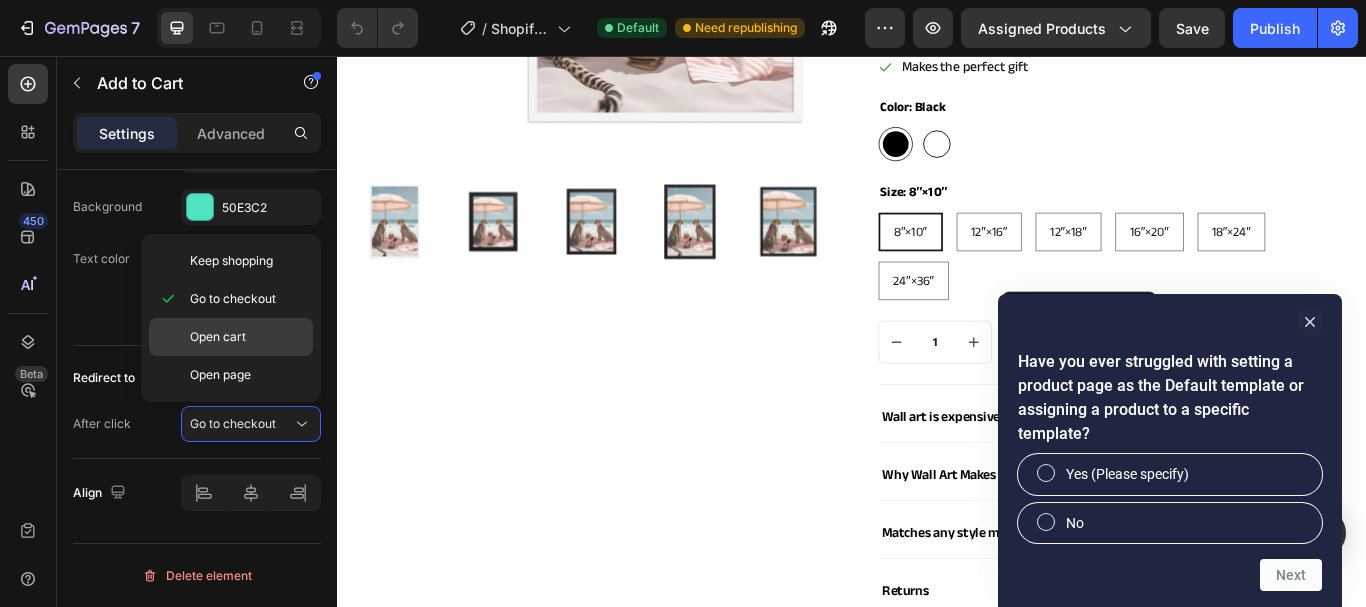 click on "Open cart" at bounding box center (218, 337) 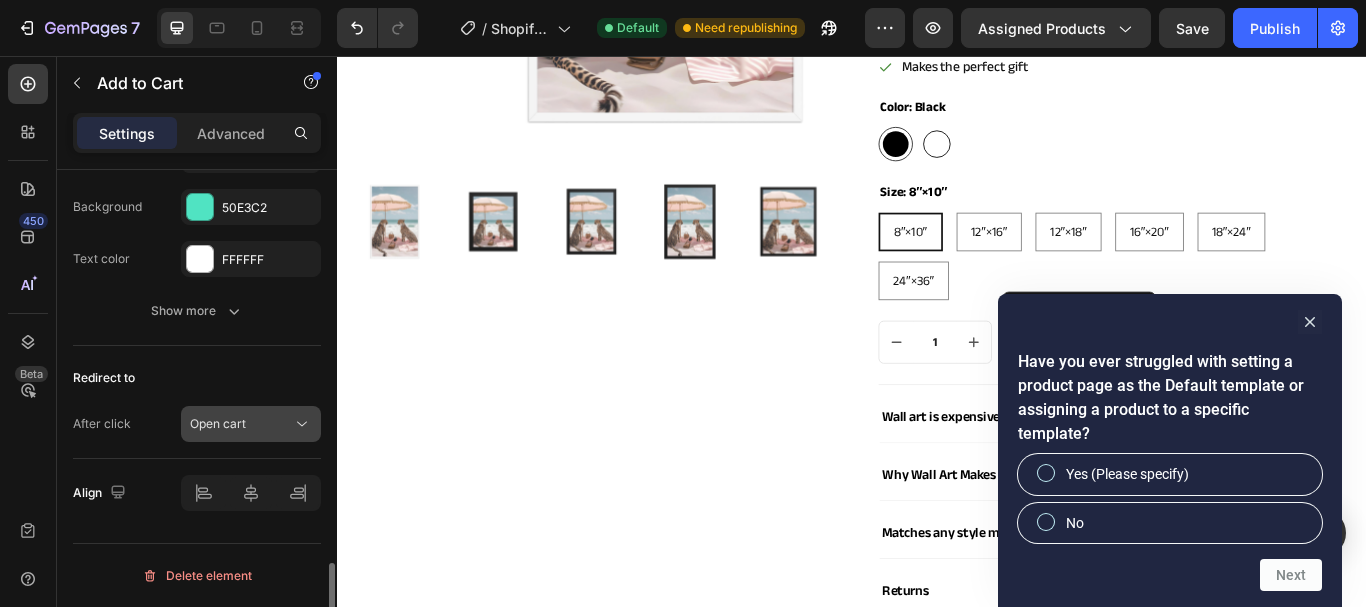 click on "Open cart" at bounding box center (218, 423) 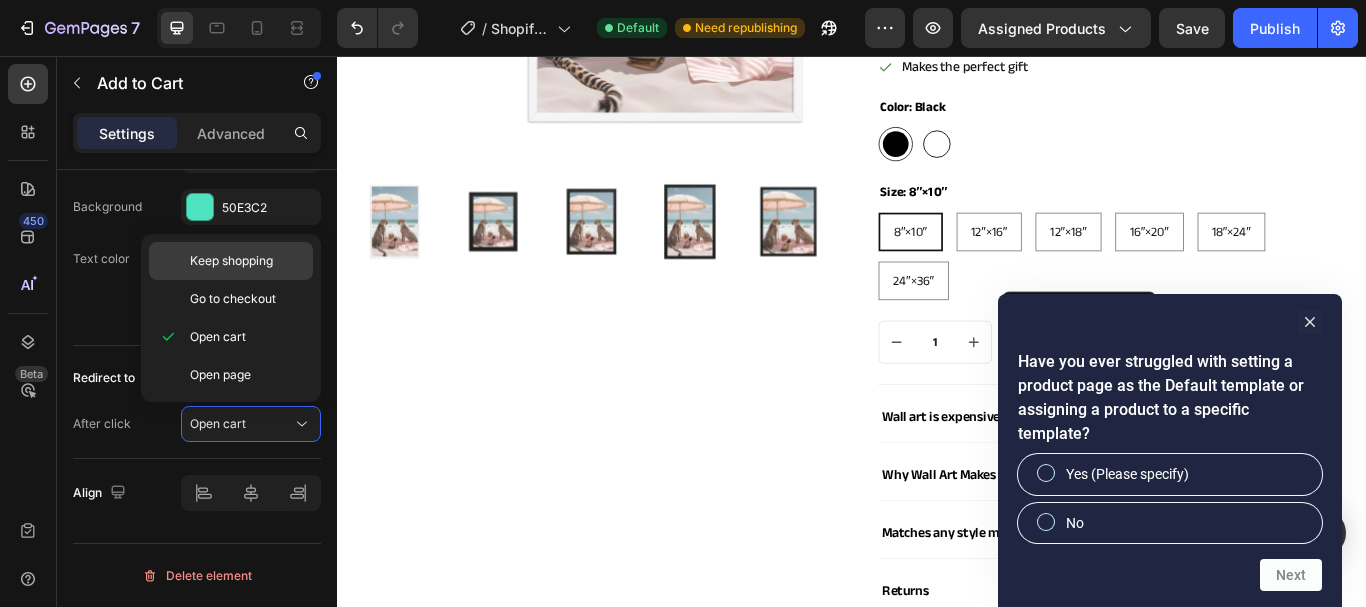 click on "Keep shopping" at bounding box center [231, 261] 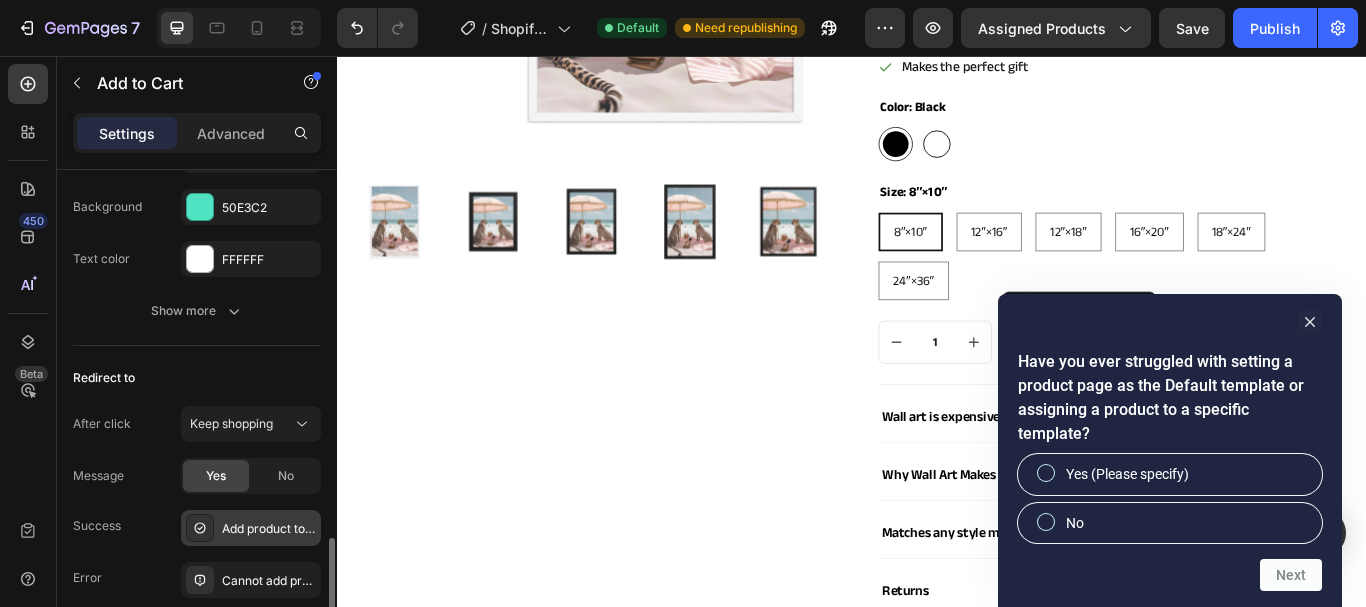 scroll, scrollTop: 2069, scrollLeft: 0, axis: vertical 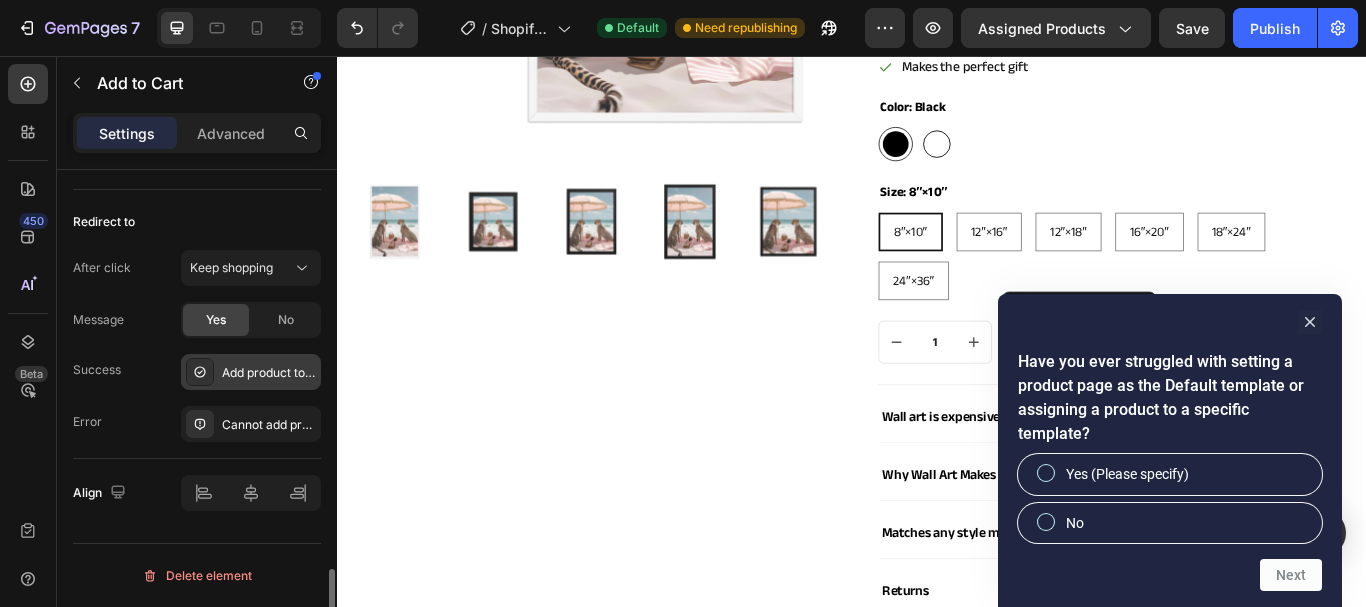 click on "Add product to cart successfully" at bounding box center (269, 373) 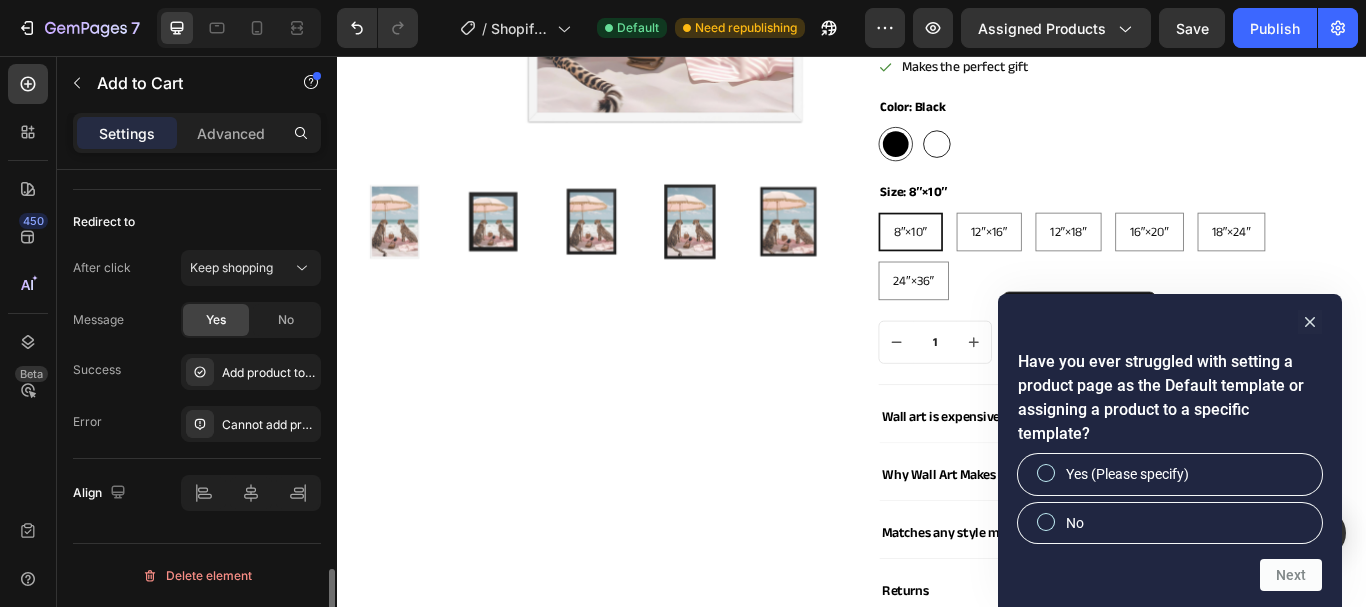 click on "Success Add product to cart successfully" at bounding box center (197, 372) 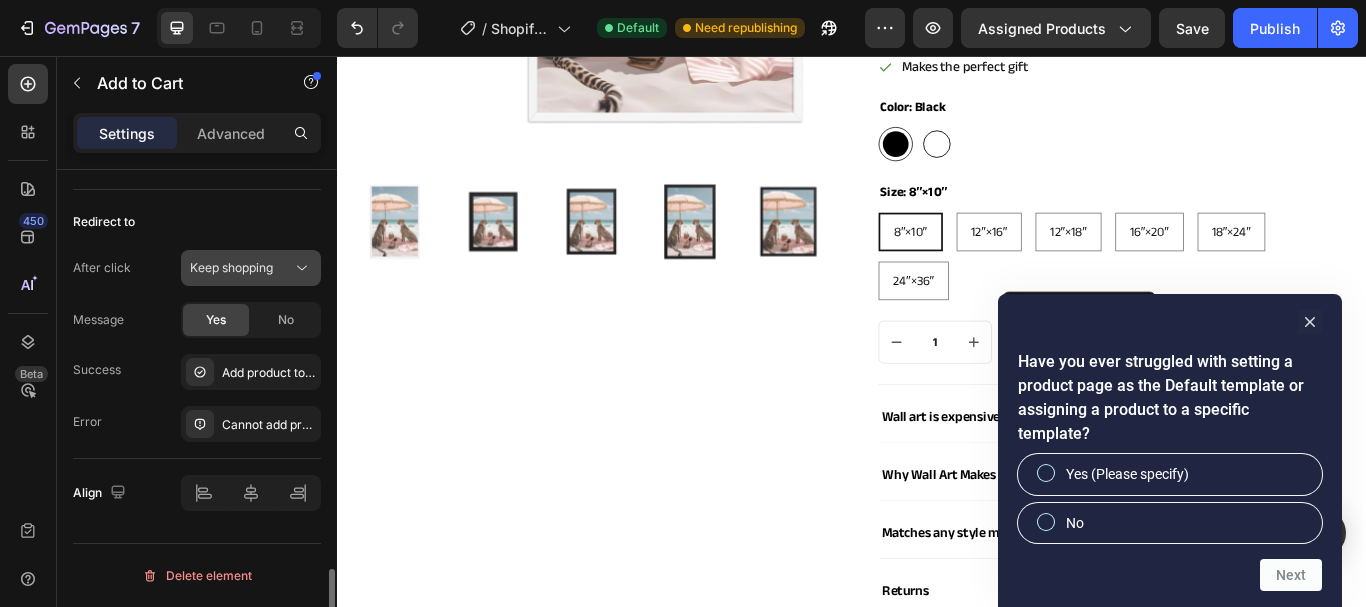 click on "Keep shopping" at bounding box center (231, 267) 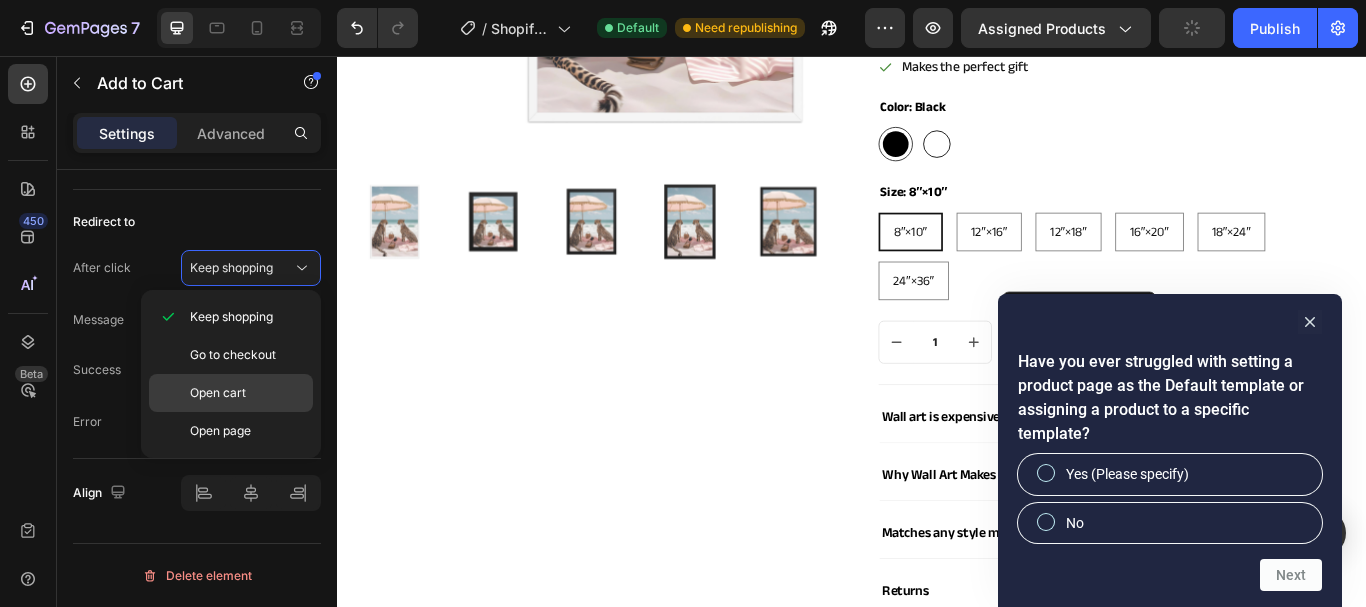 click on "Open cart" at bounding box center [247, 393] 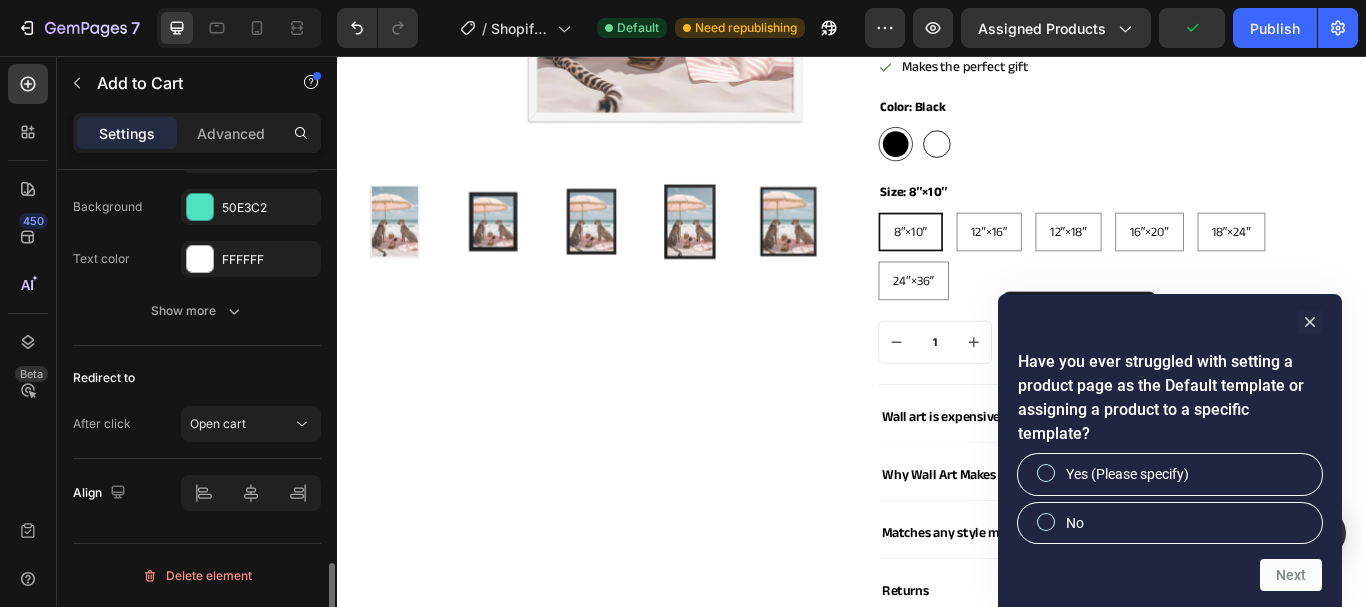 scroll, scrollTop: 1913, scrollLeft: 0, axis: vertical 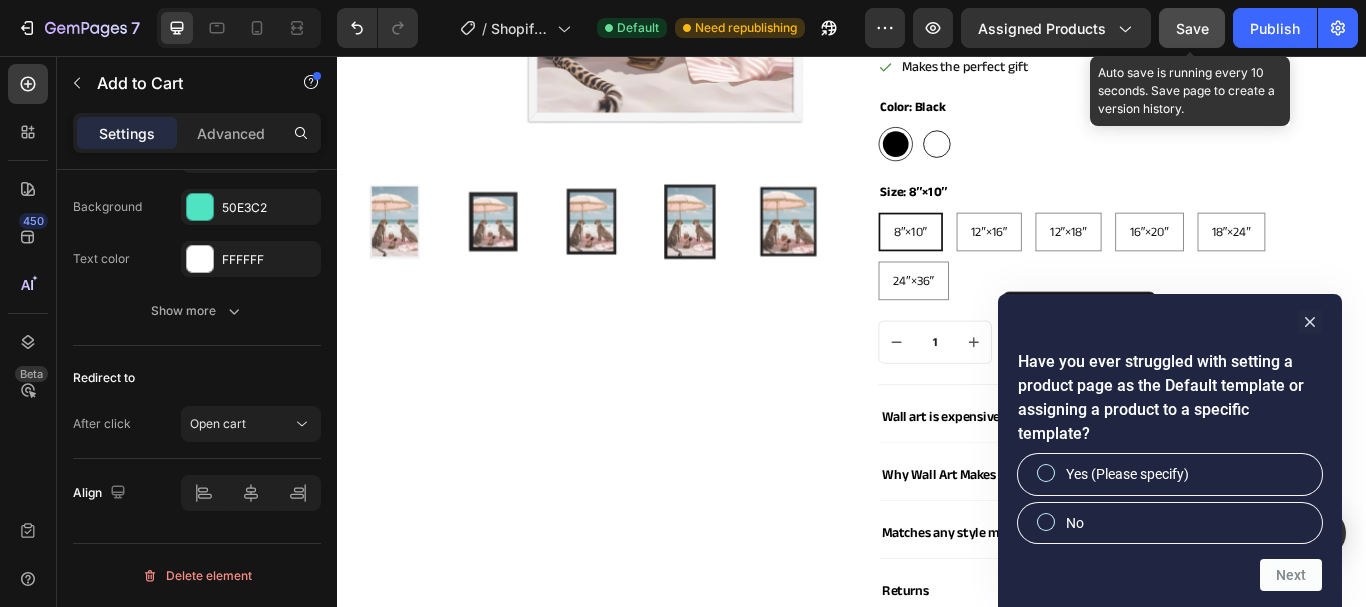 click on "Save" at bounding box center (1192, 28) 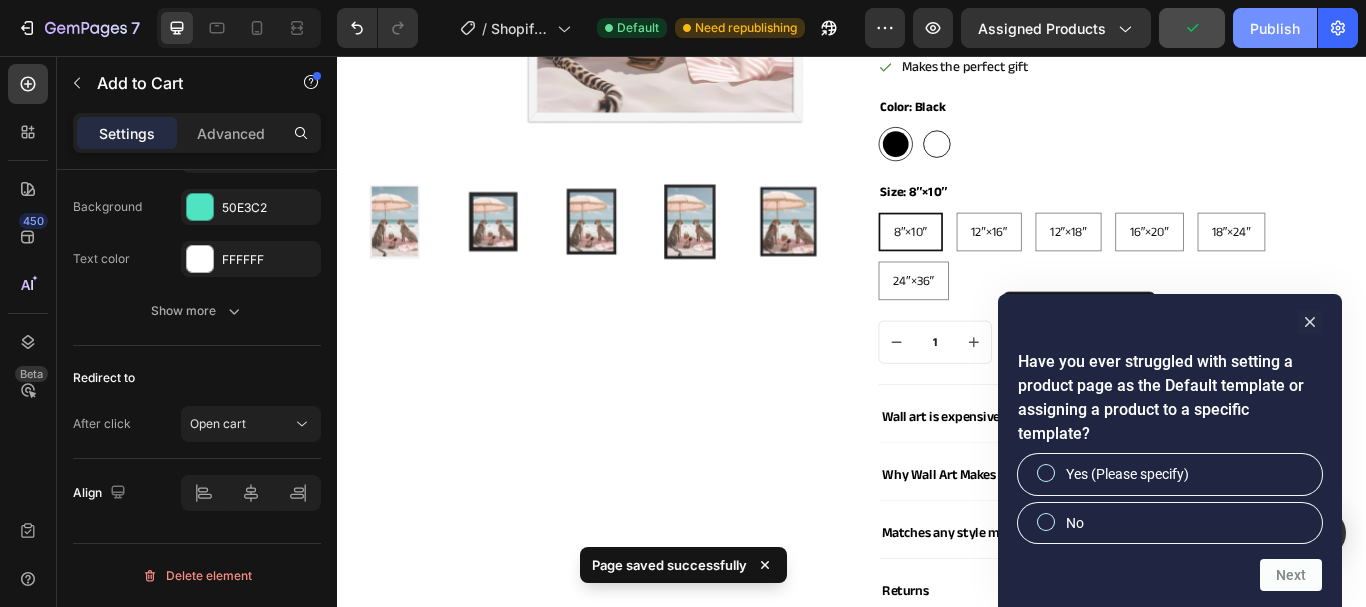 click on "Publish" 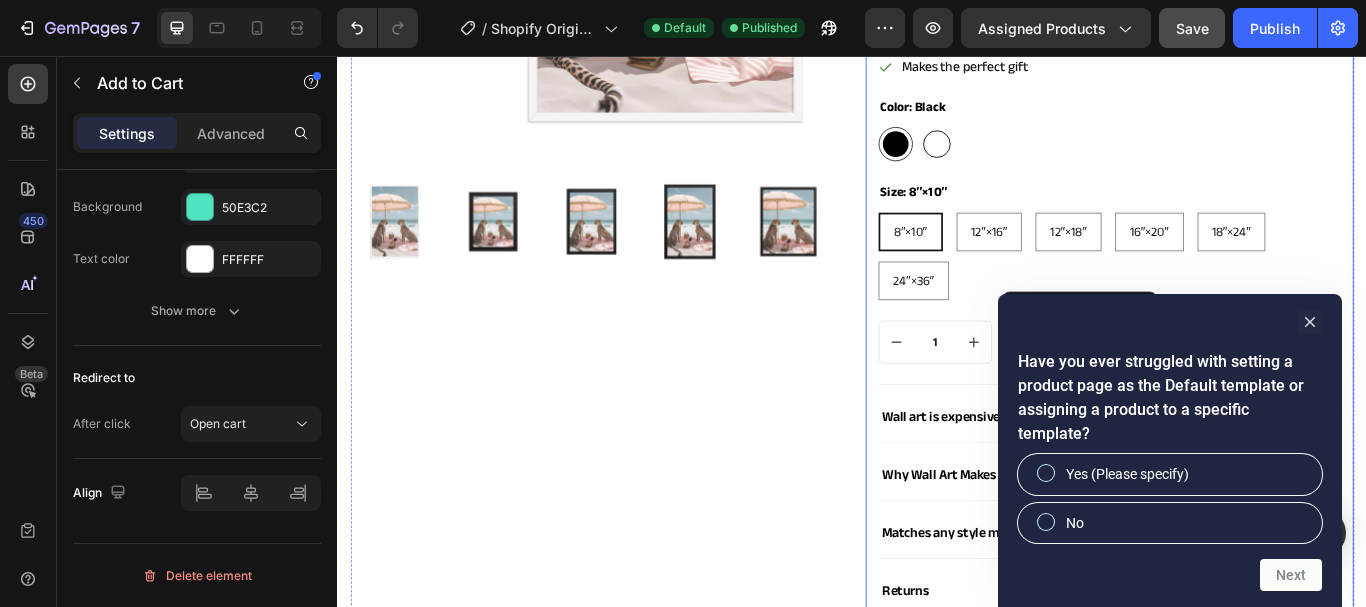 scroll, scrollTop: 700, scrollLeft: 0, axis: vertical 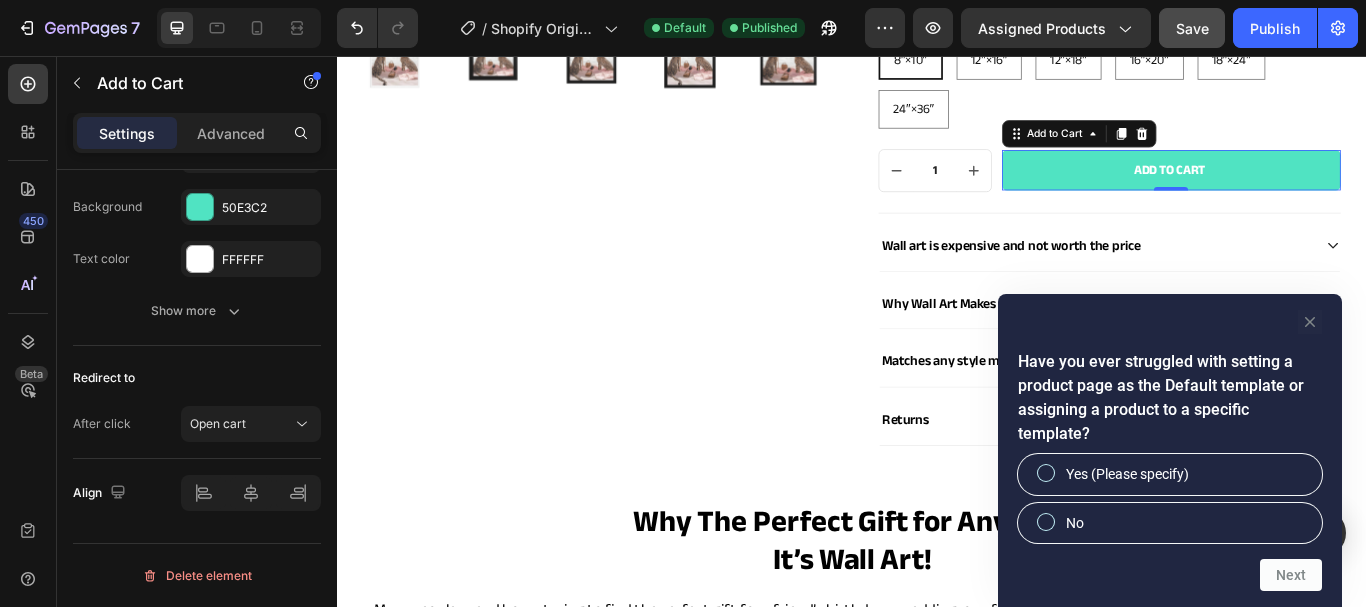 click 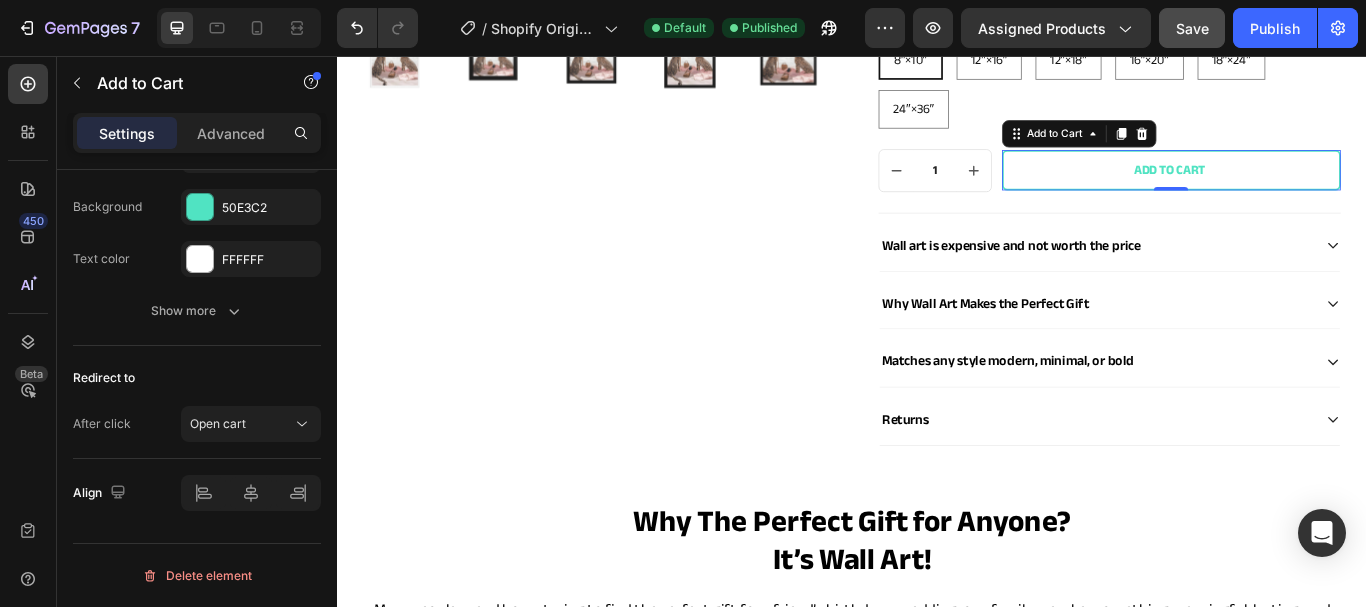 click on "Add to cart" at bounding box center [1309, 190] 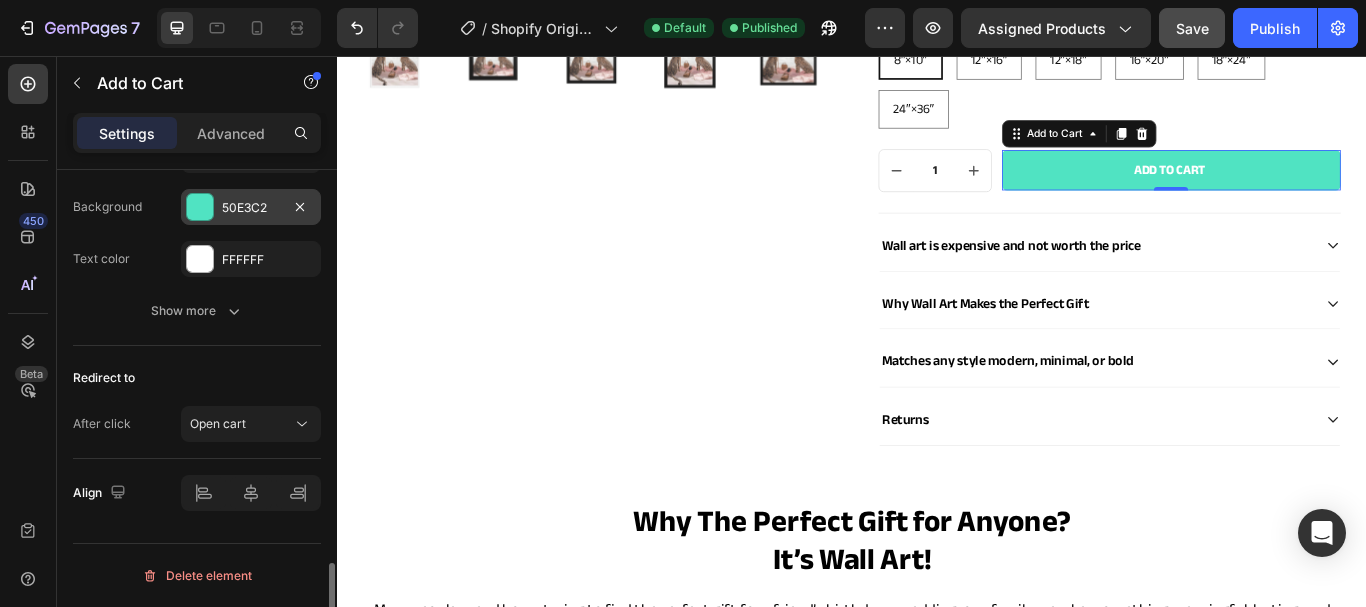 click on "50E3C2" at bounding box center [251, 207] 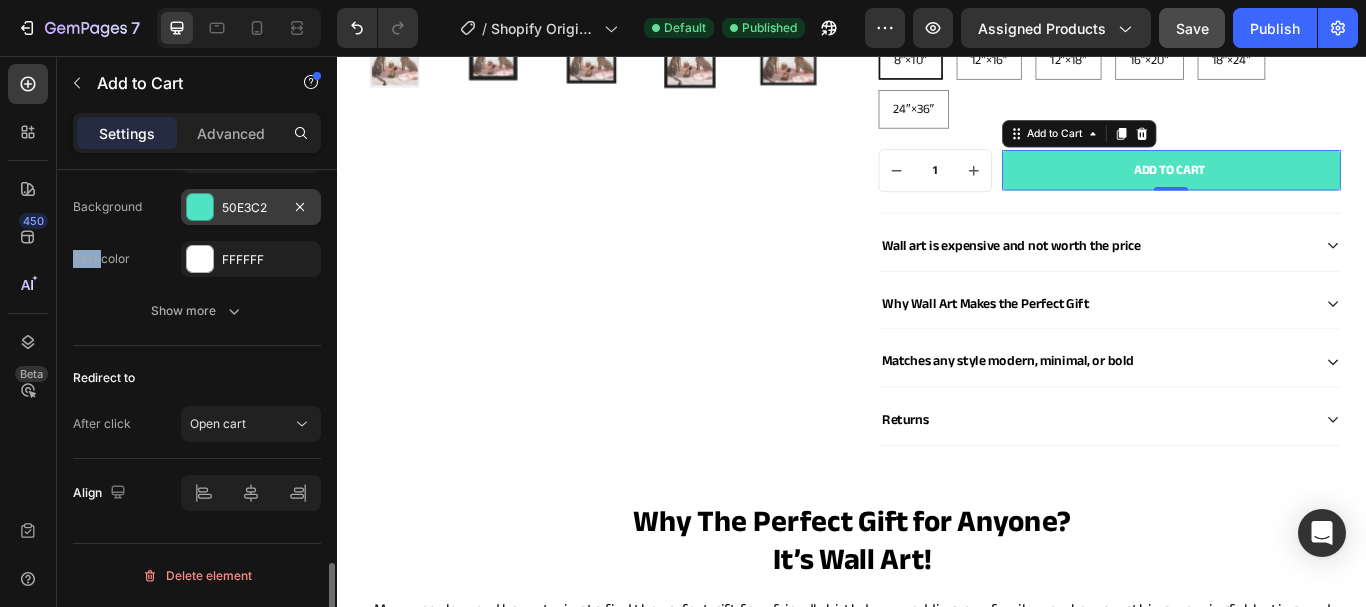 click on "50E3C2" at bounding box center (251, 207) 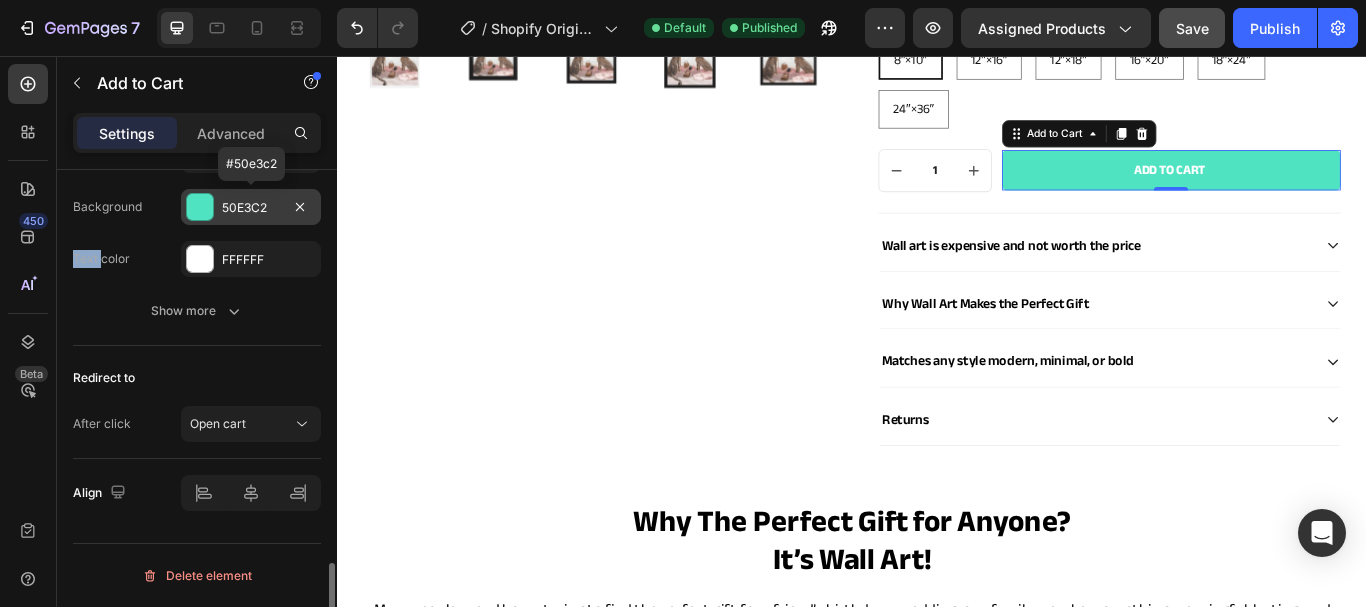 click on "50E3C2" at bounding box center [251, 208] 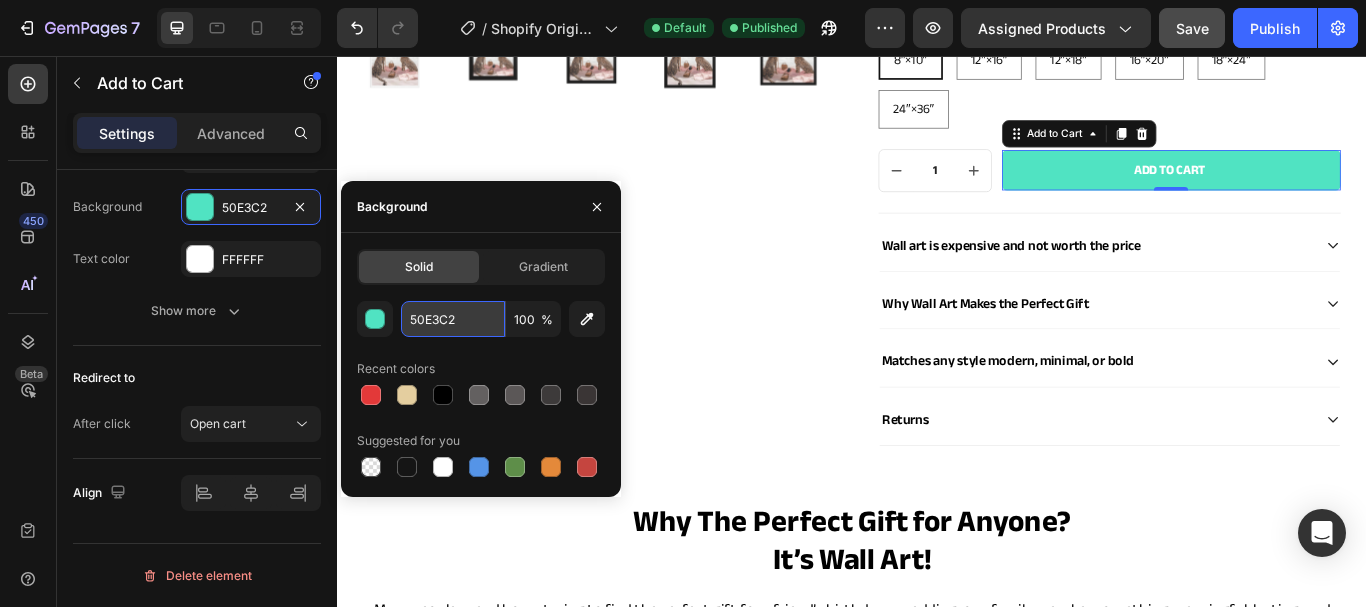 click on "50E3C2" at bounding box center [453, 319] 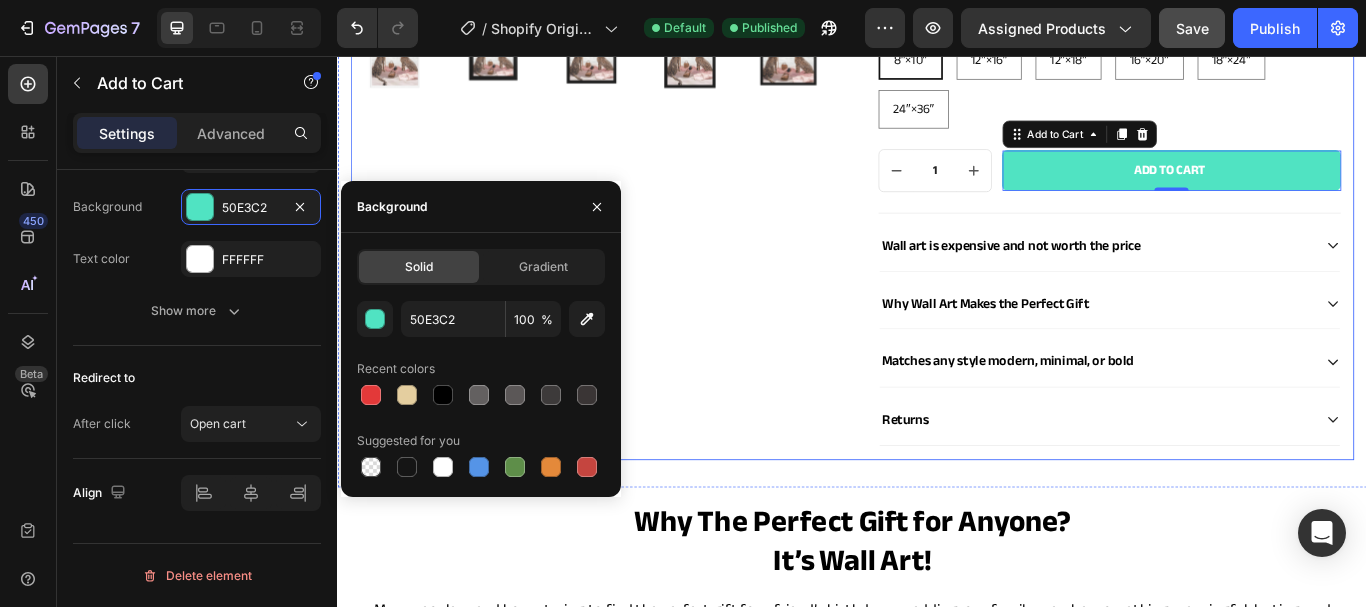 click on "Product Images" at bounding box center (636, -30) 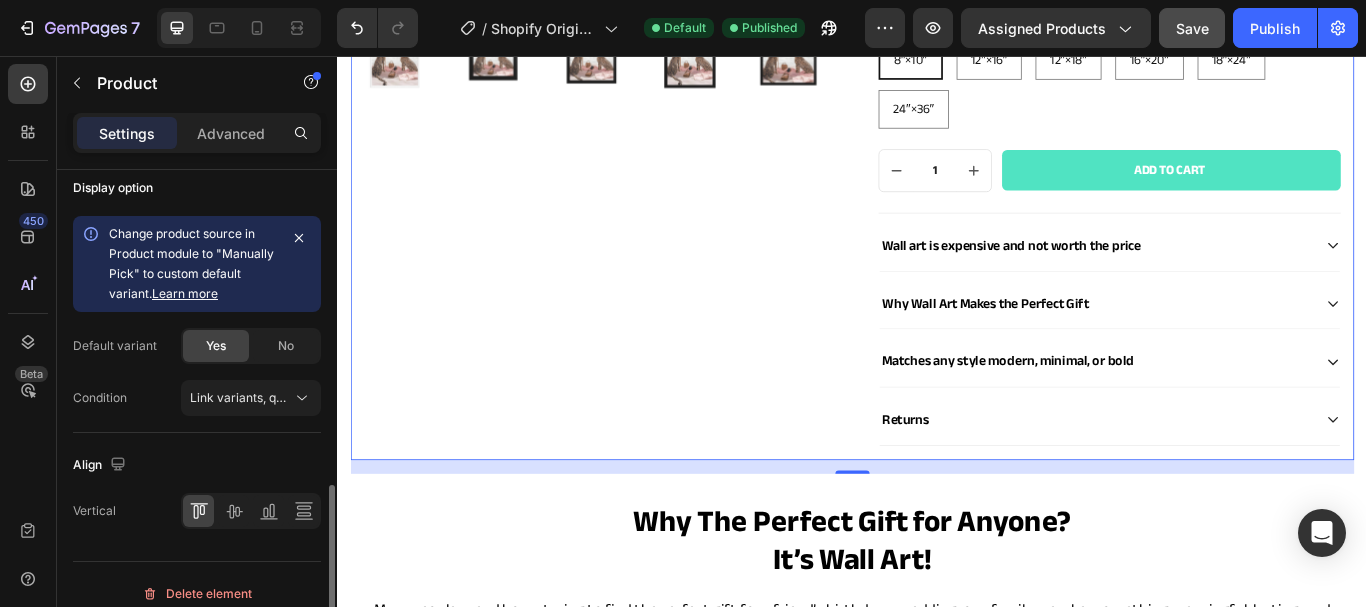 scroll, scrollTop: 800, scrollLeft: 0, axis: vertical 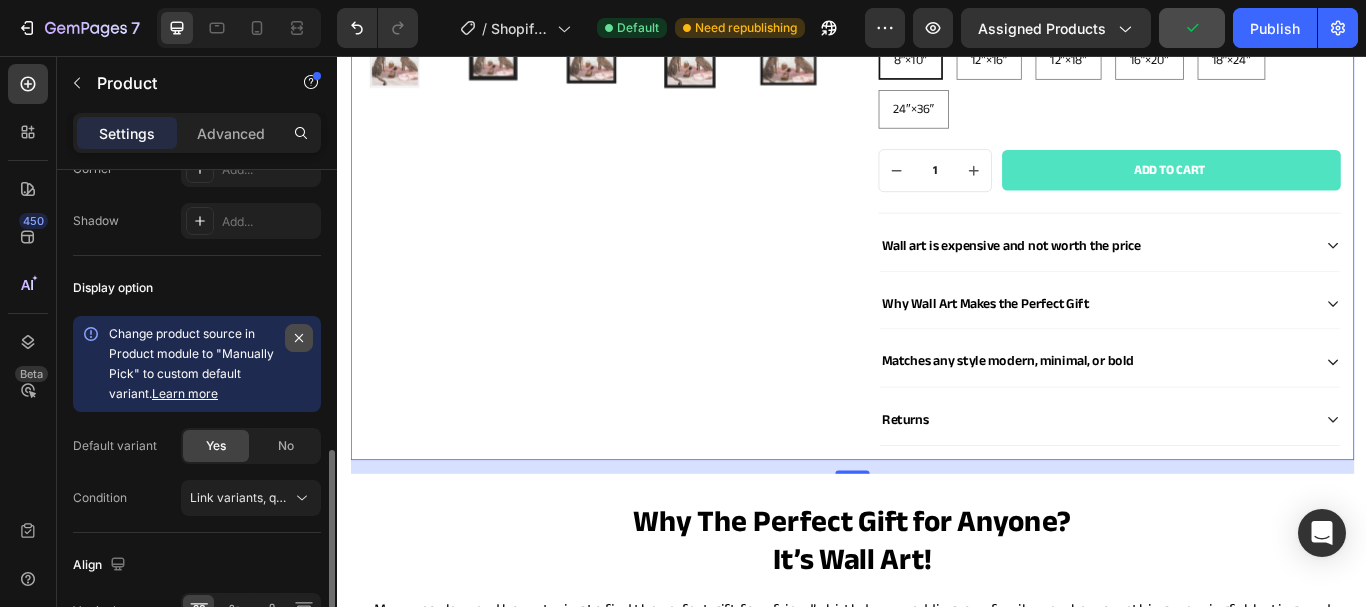 click at bounding box center (299, 338) 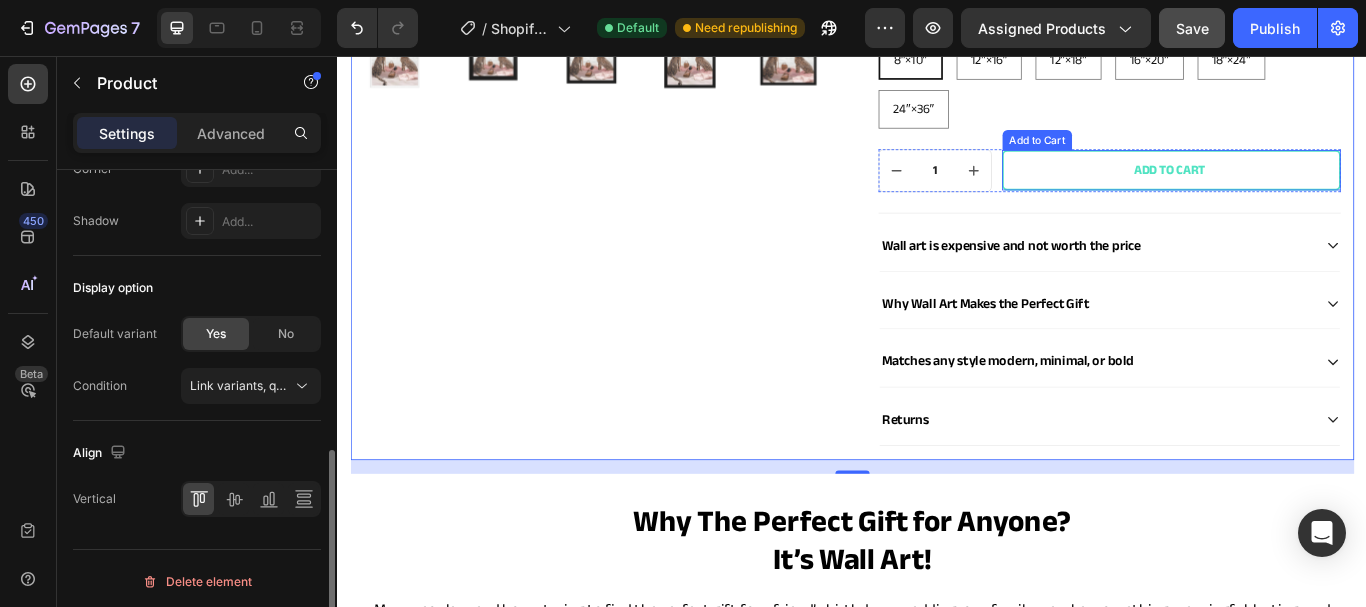 click on "Add to cart" at bounding box center [1309, 190] 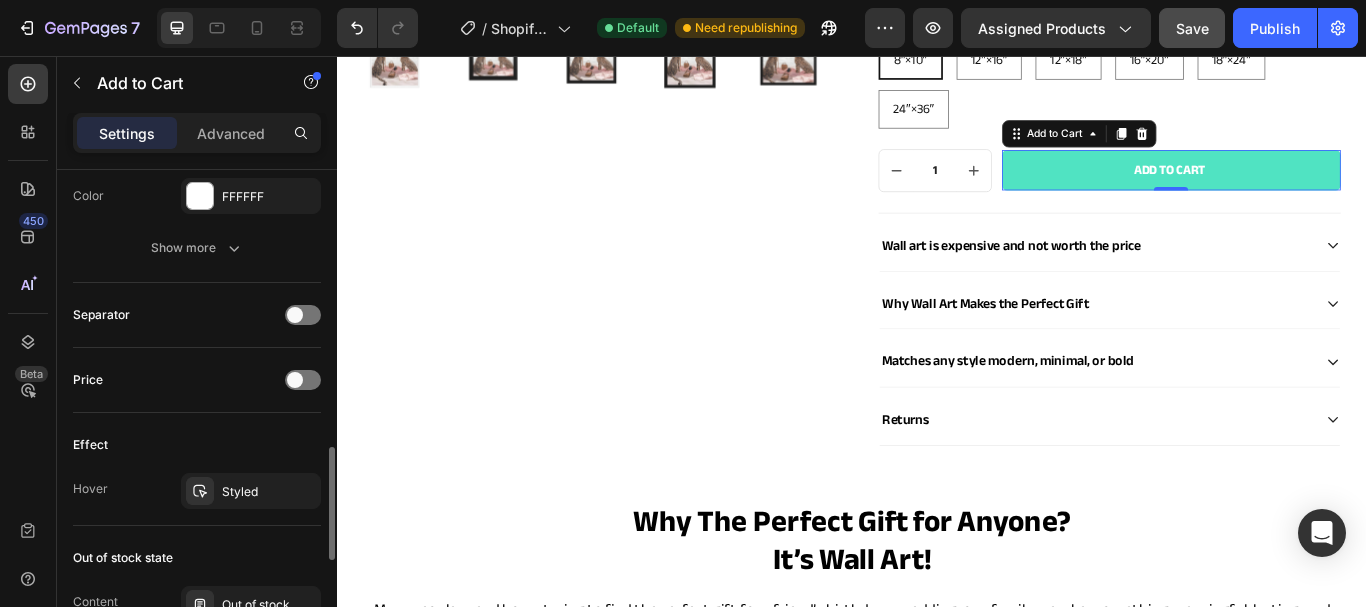 scroll, scrollTop: 1500, scrollLeft: 0, axis: vertical 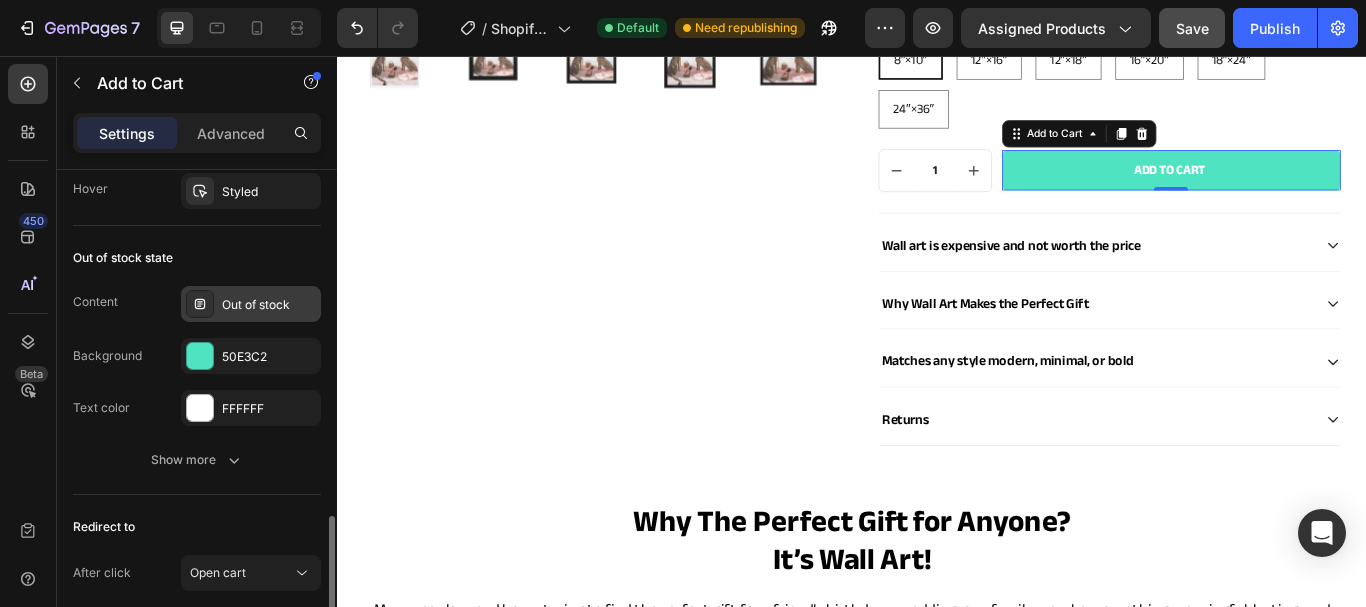 click on "Out of stock" at bounding box center (251, 304) 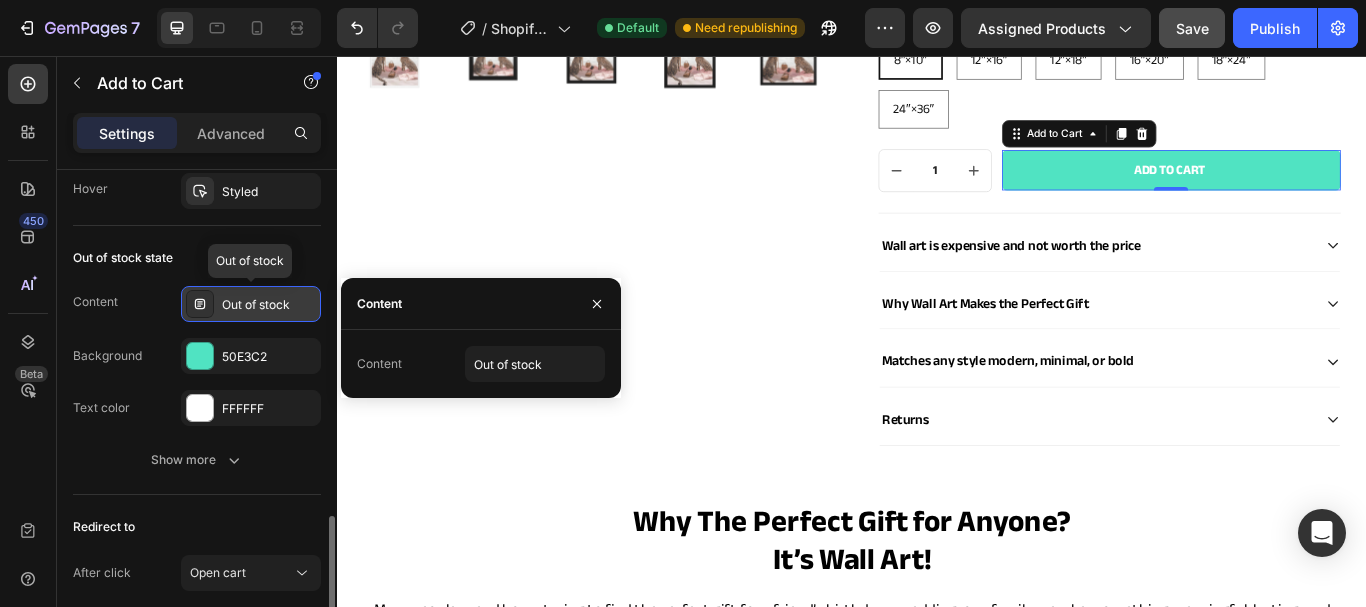 click on "Out of stock" at bounding box center [251, 304] 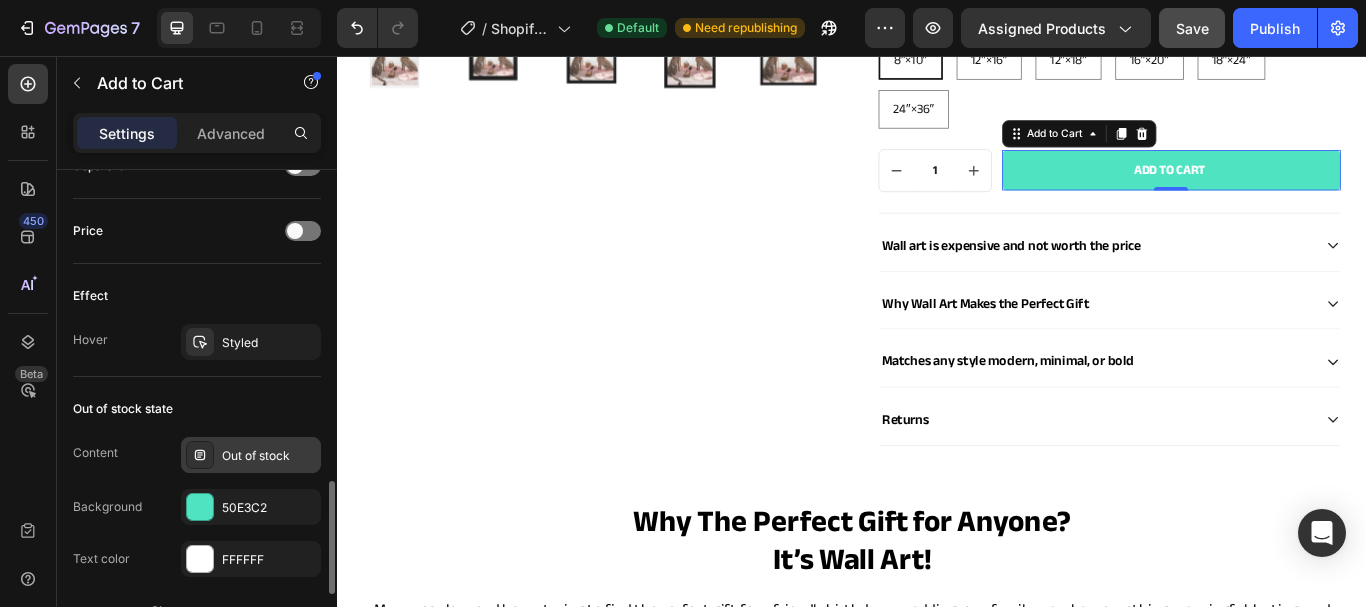 scroll, scrollTop: 1649, scrollLeft: 0, axis: vertical 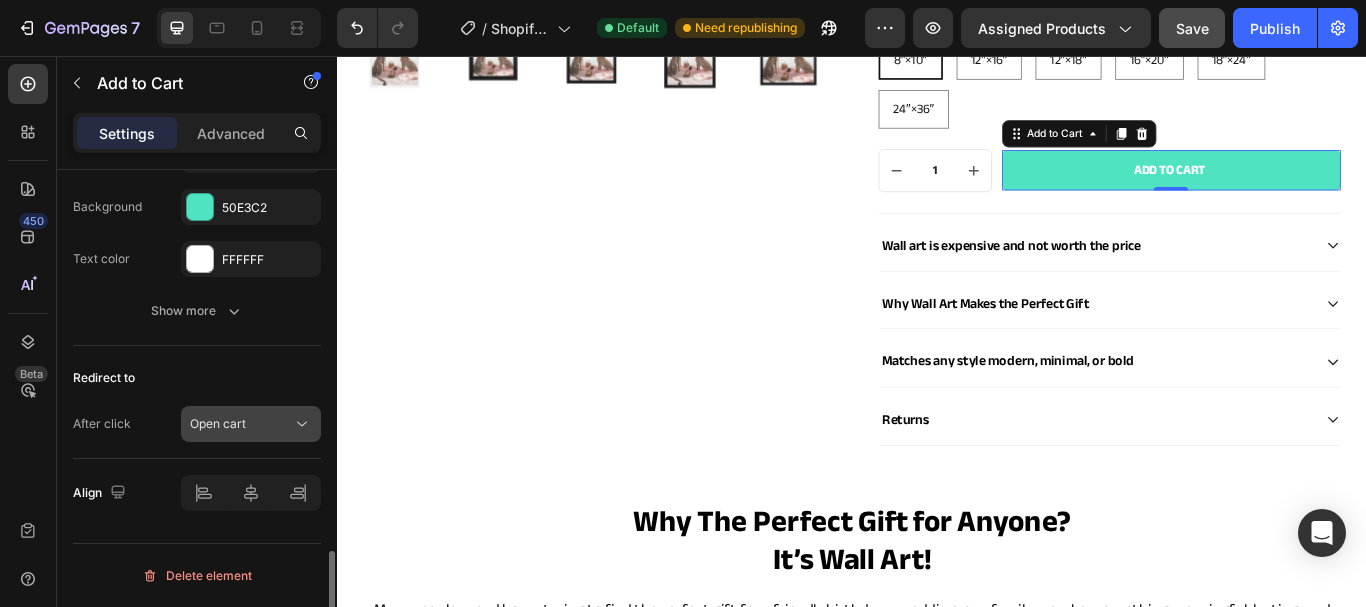 click on "Open cart" 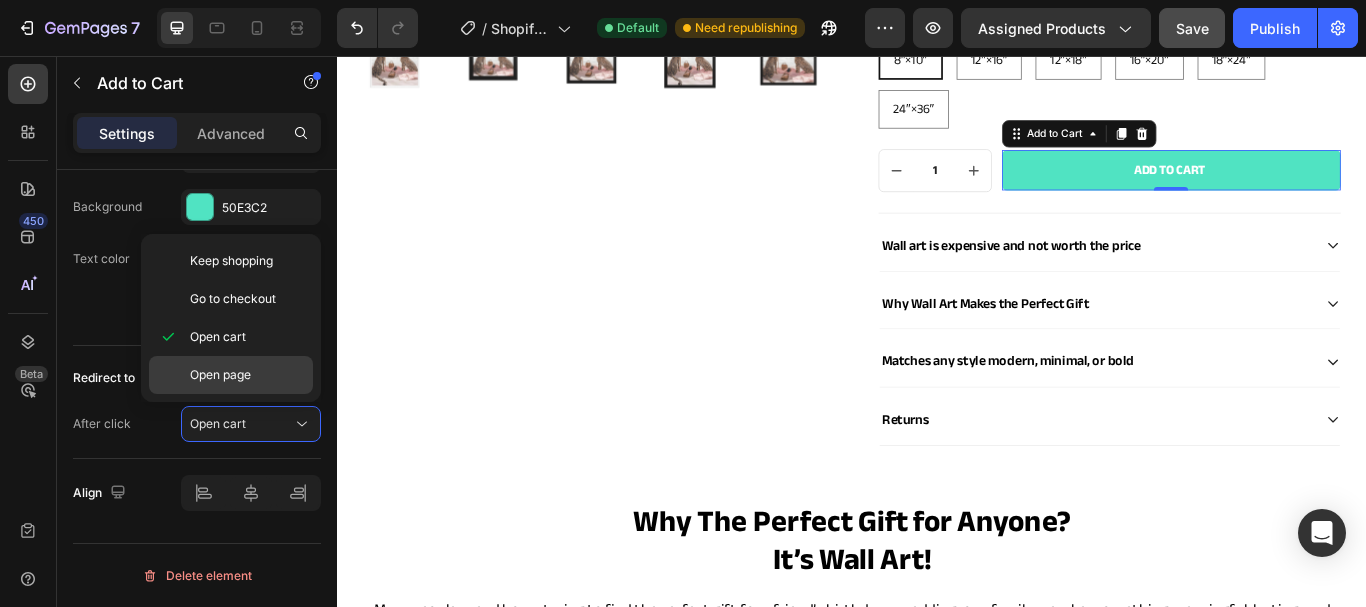 click on "Open page" 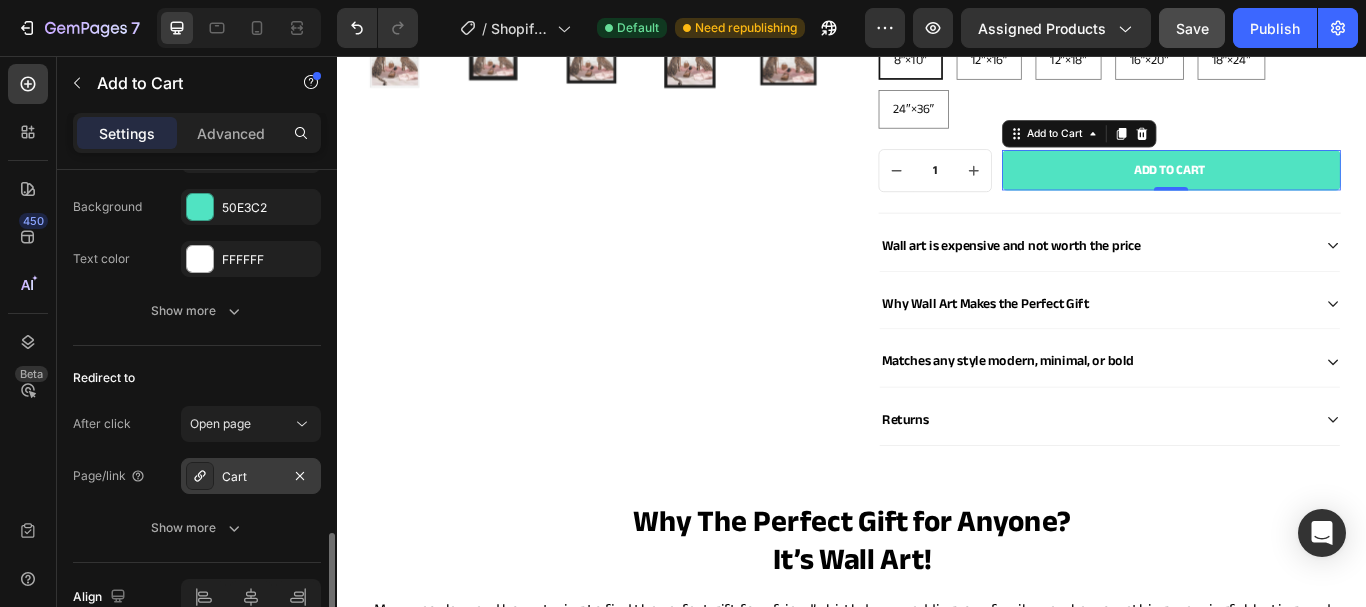 click on "Cart" at bounding box center [251, 477] 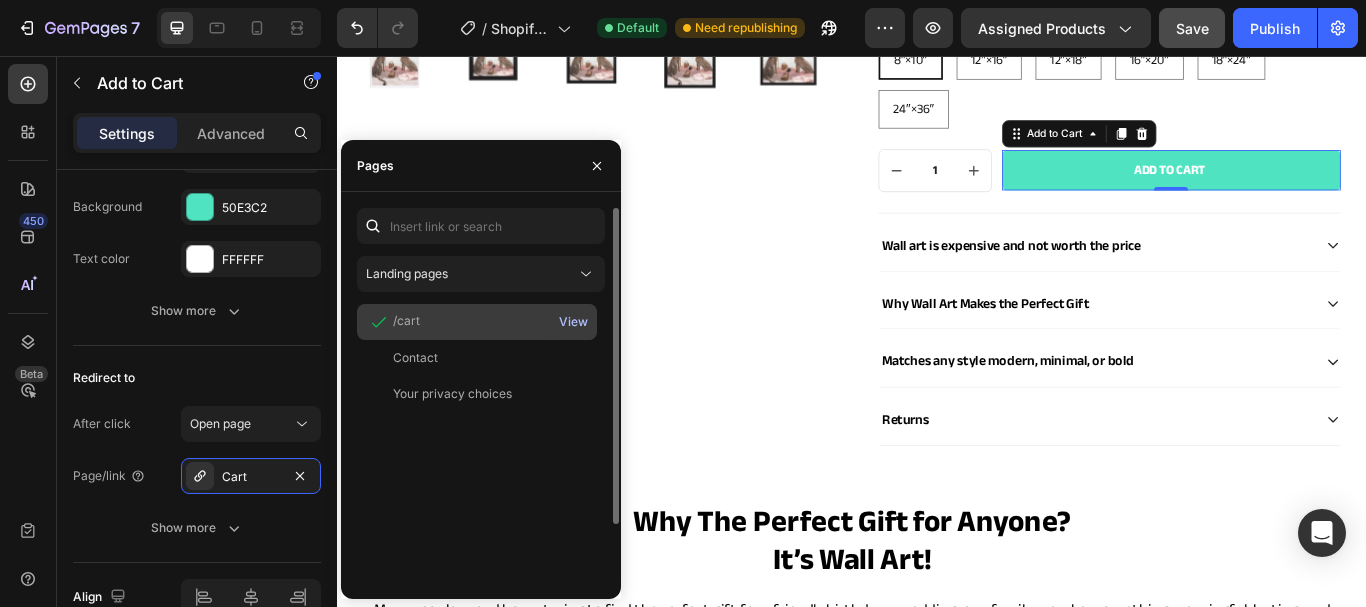 click on "View" at bounding box center [573, 322] 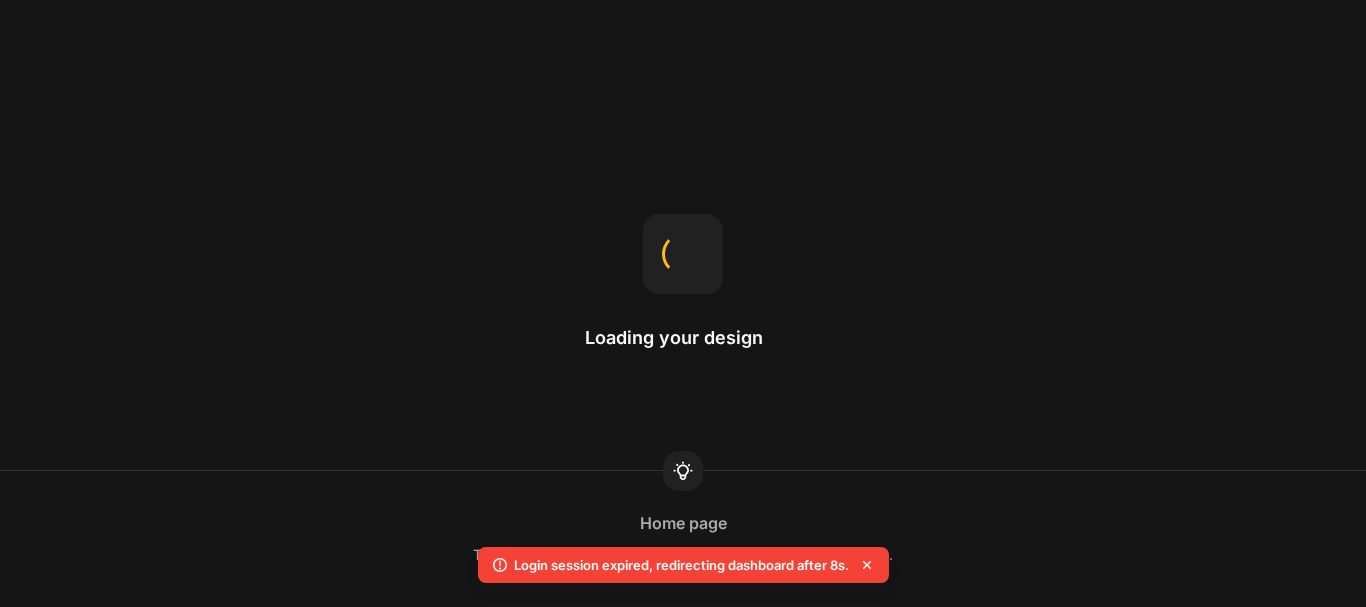 scroll, scrollTop: 0, scrollLeft: 0, axis: both 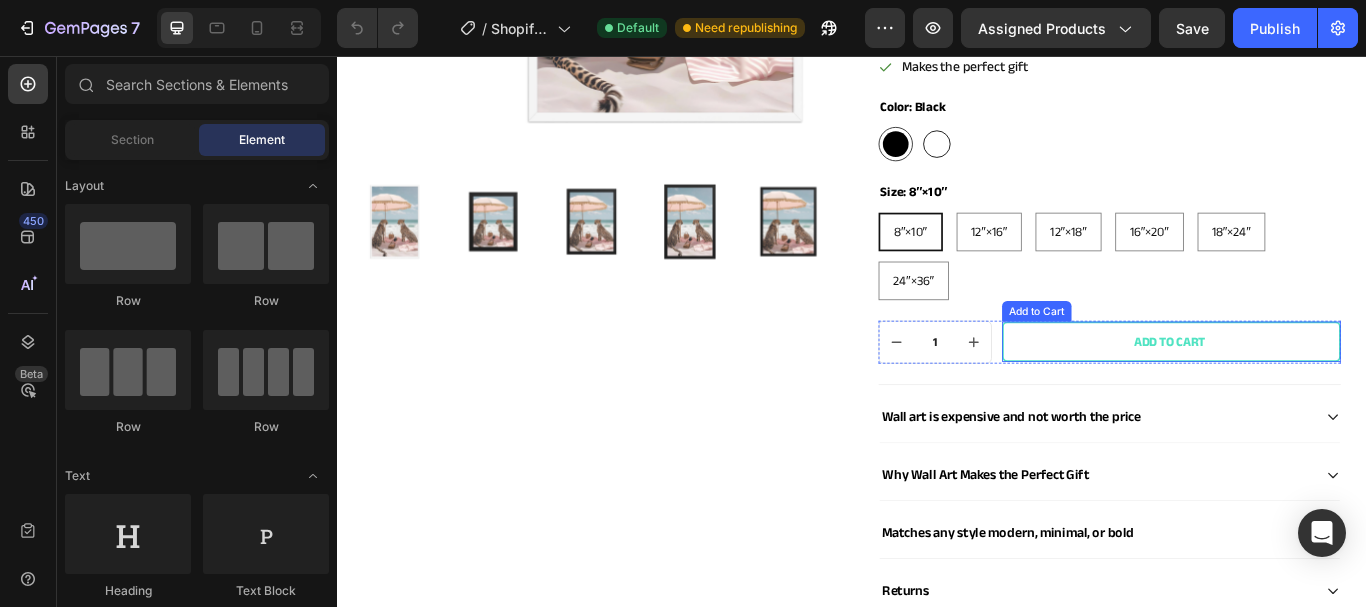 click on "Add to cart" at bounding box center (1309, 390) 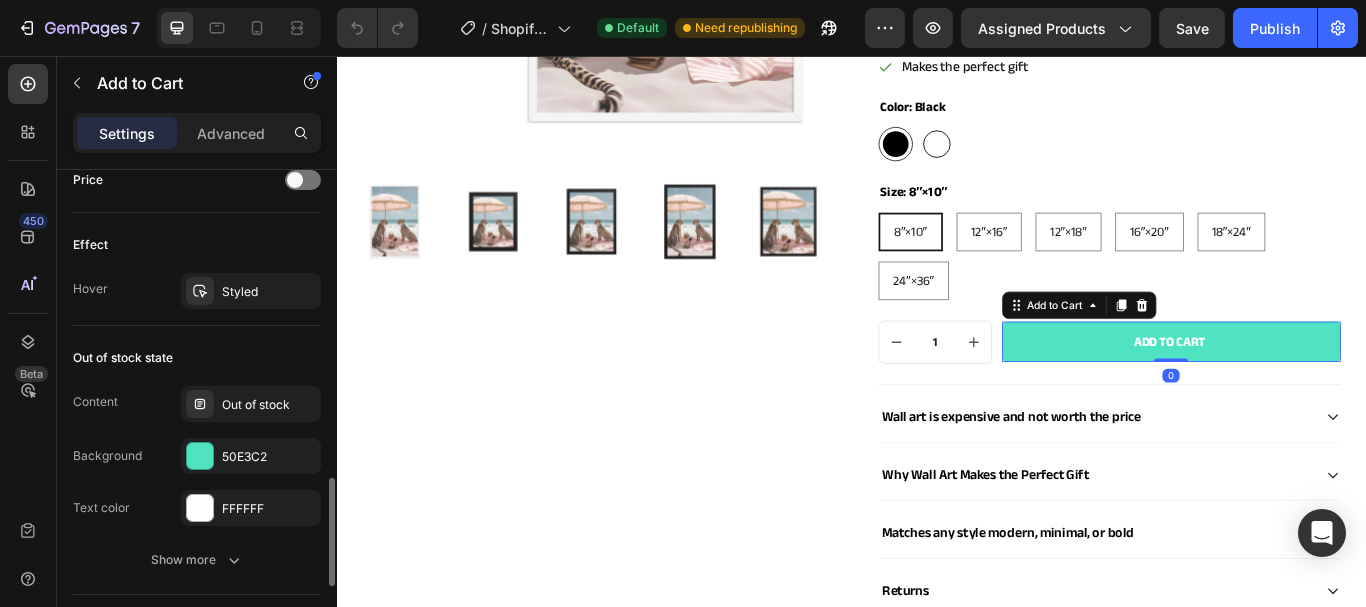 scroll, scrollTop: 1753, scrollLeft: 0, axis: vertical 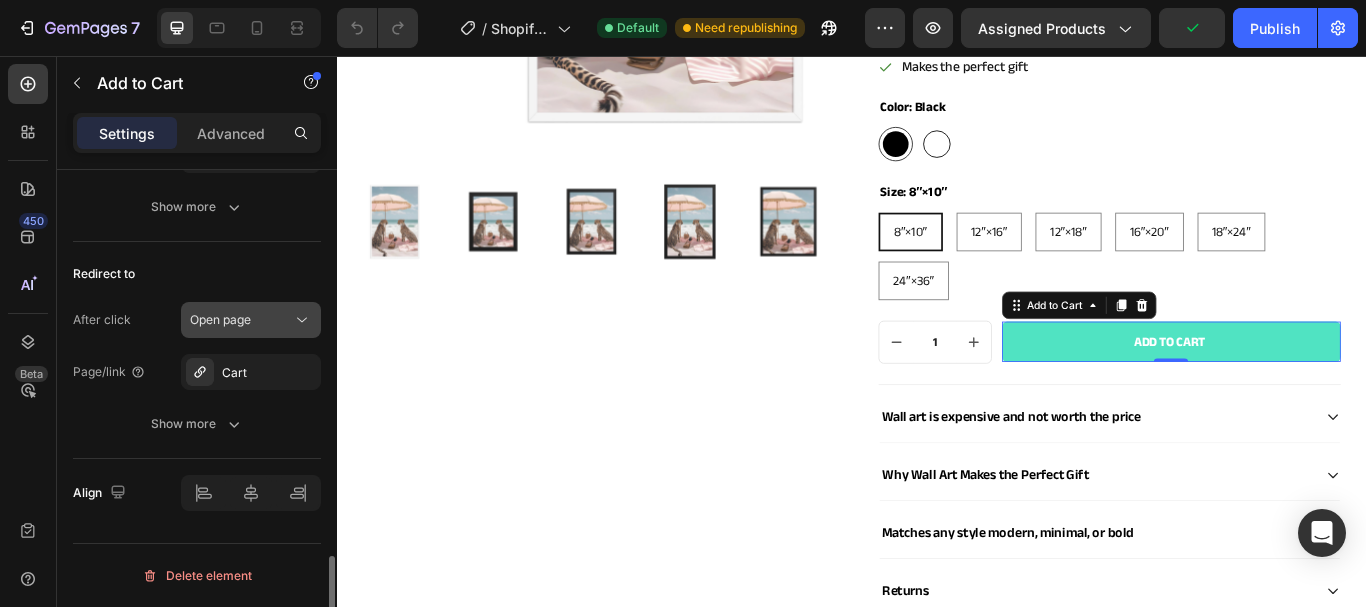 click on "Open page" 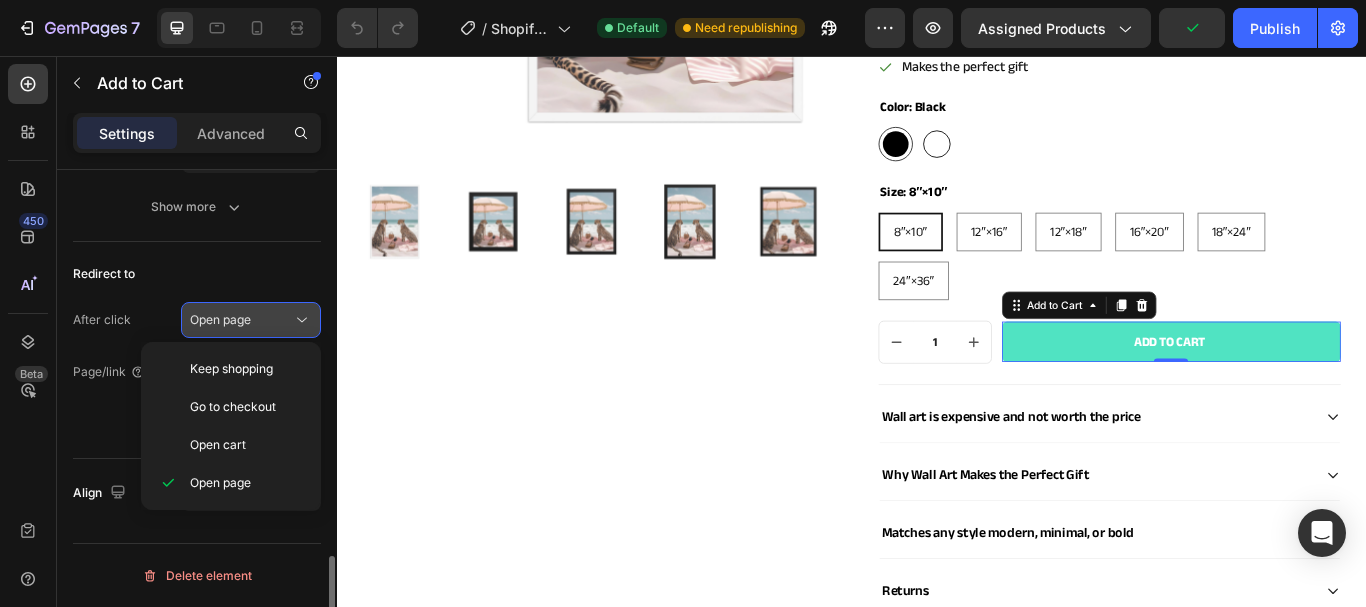 click on "Open page" 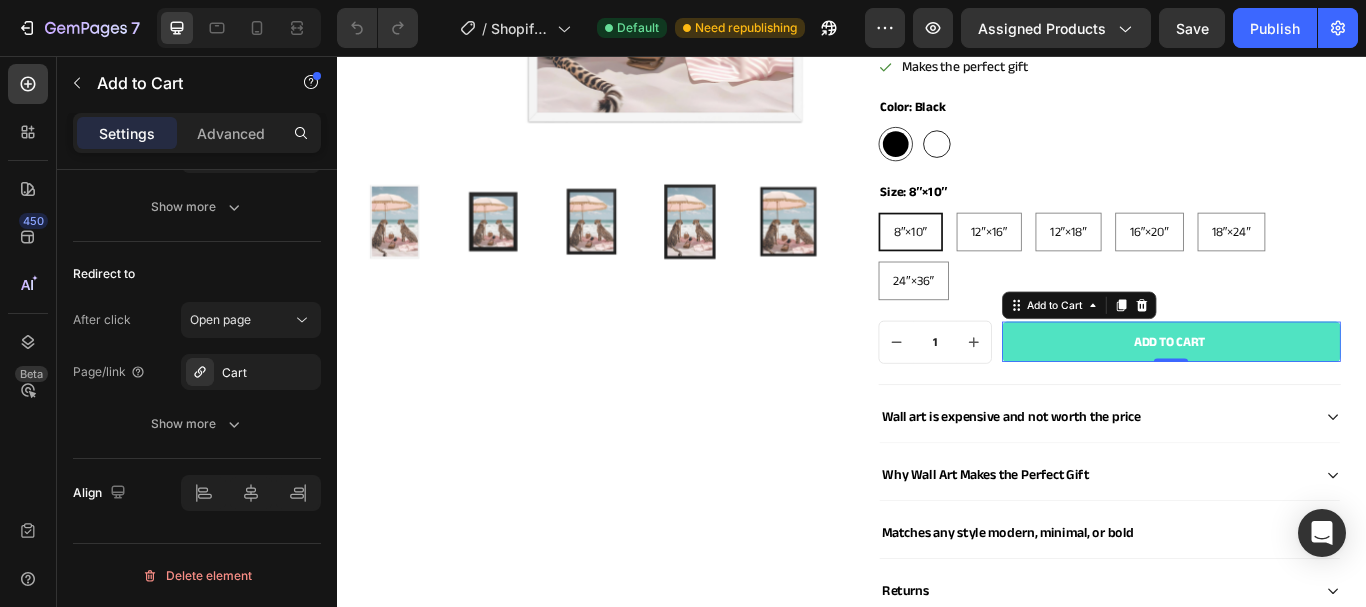 click on "Cart" at bounding box center [269, 373] 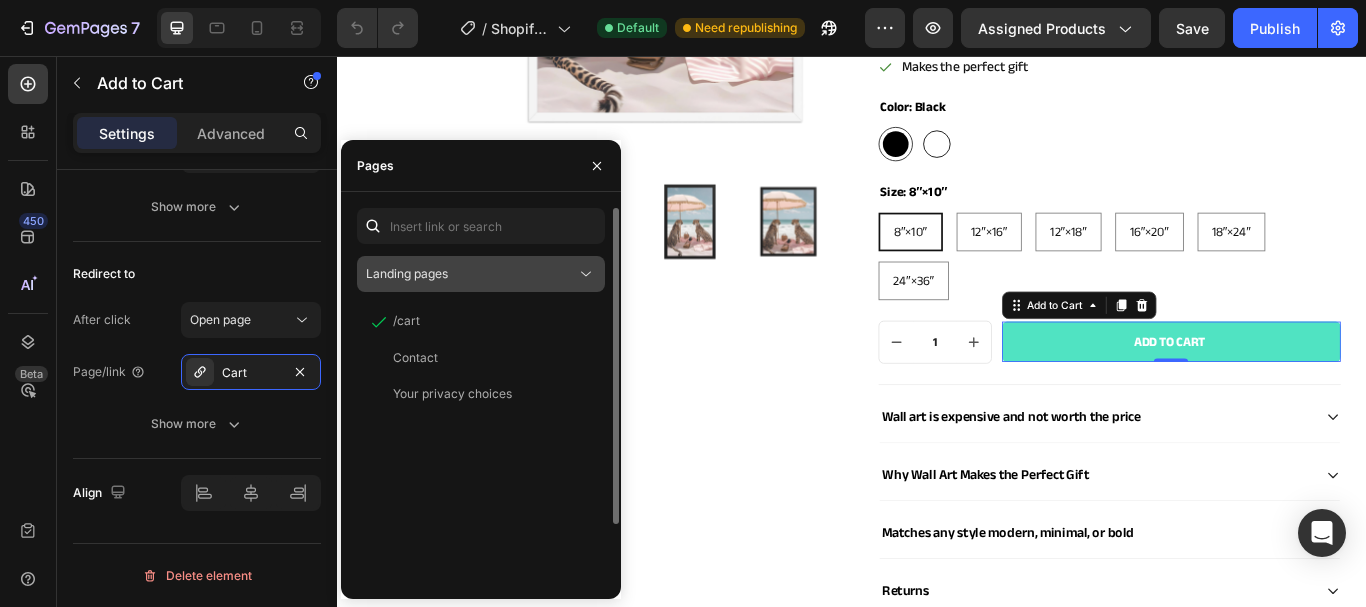 click on "Landing pages" at bounding box center (481, 274) 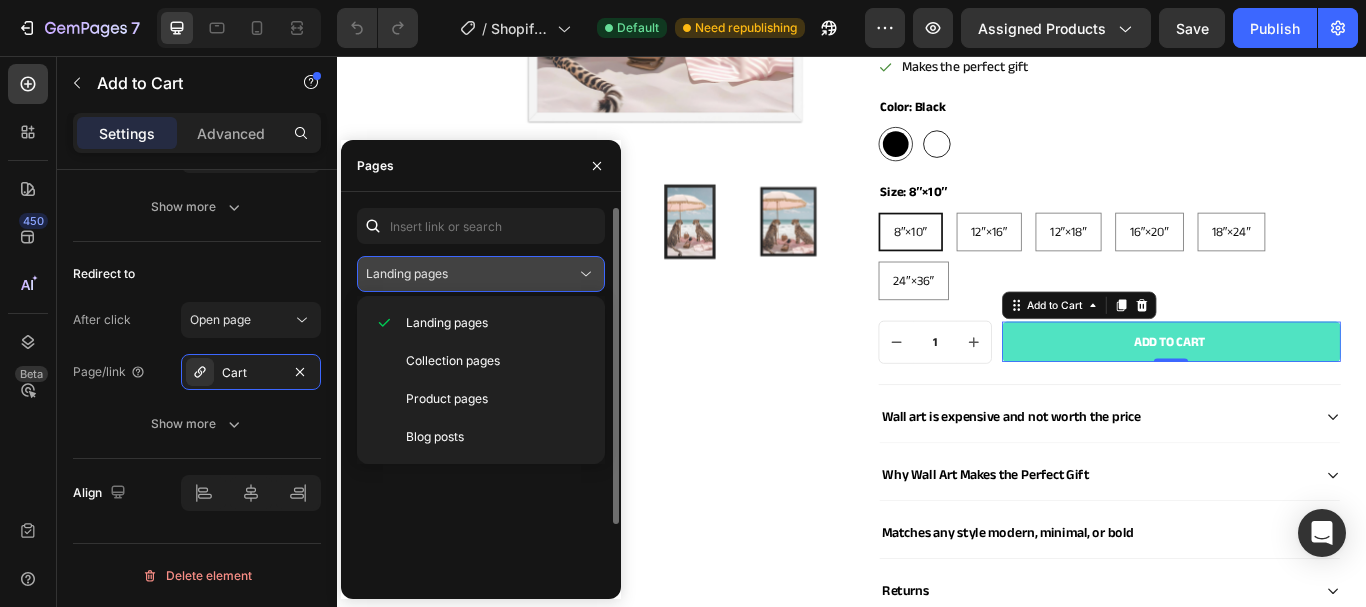 click on "Landing pages" at bounding box center [481, 274] 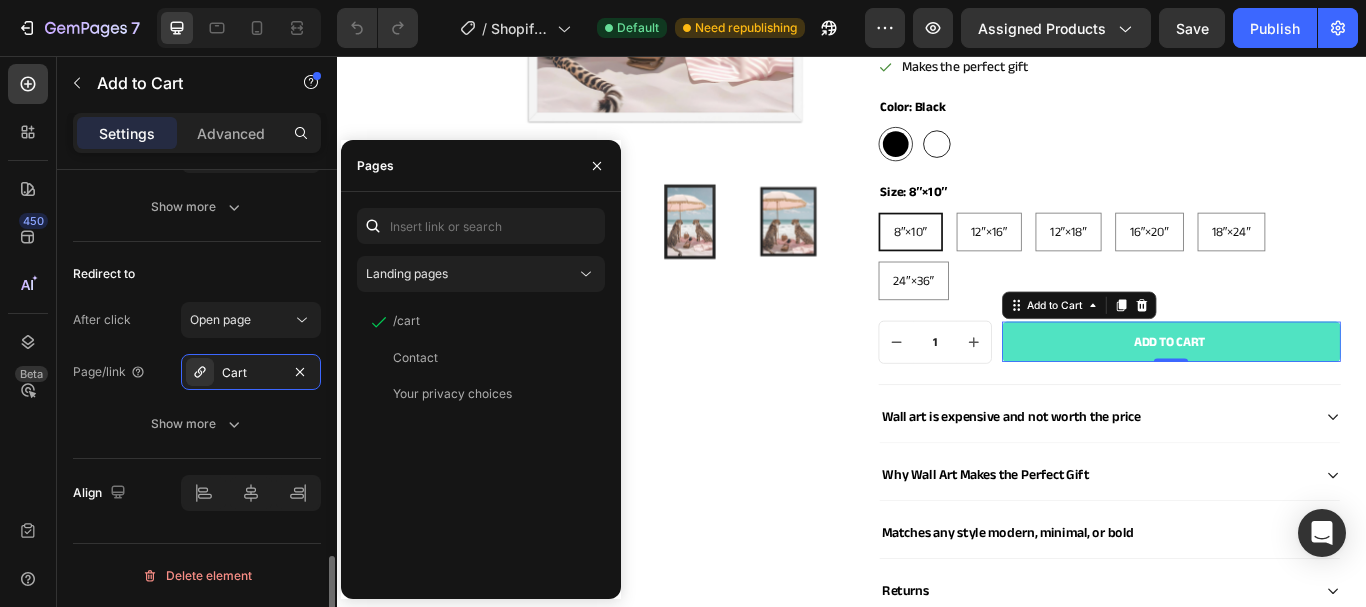 click on "Redirect to" at bounding box center (197, 274) 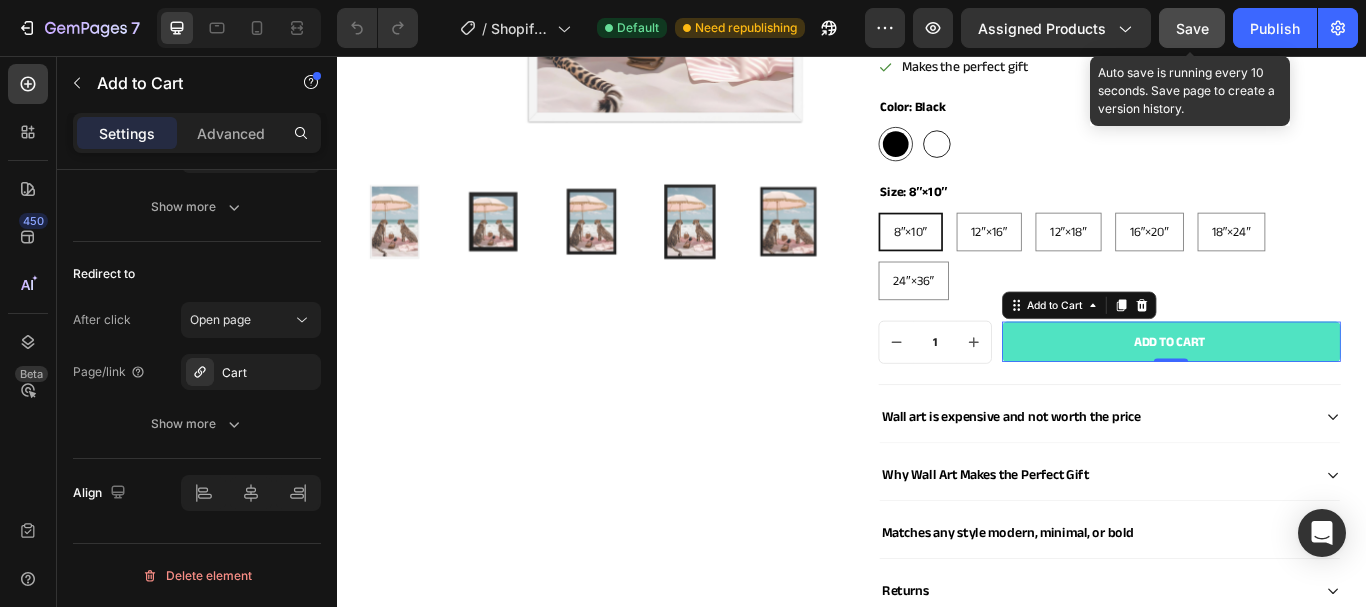 click on "Save" 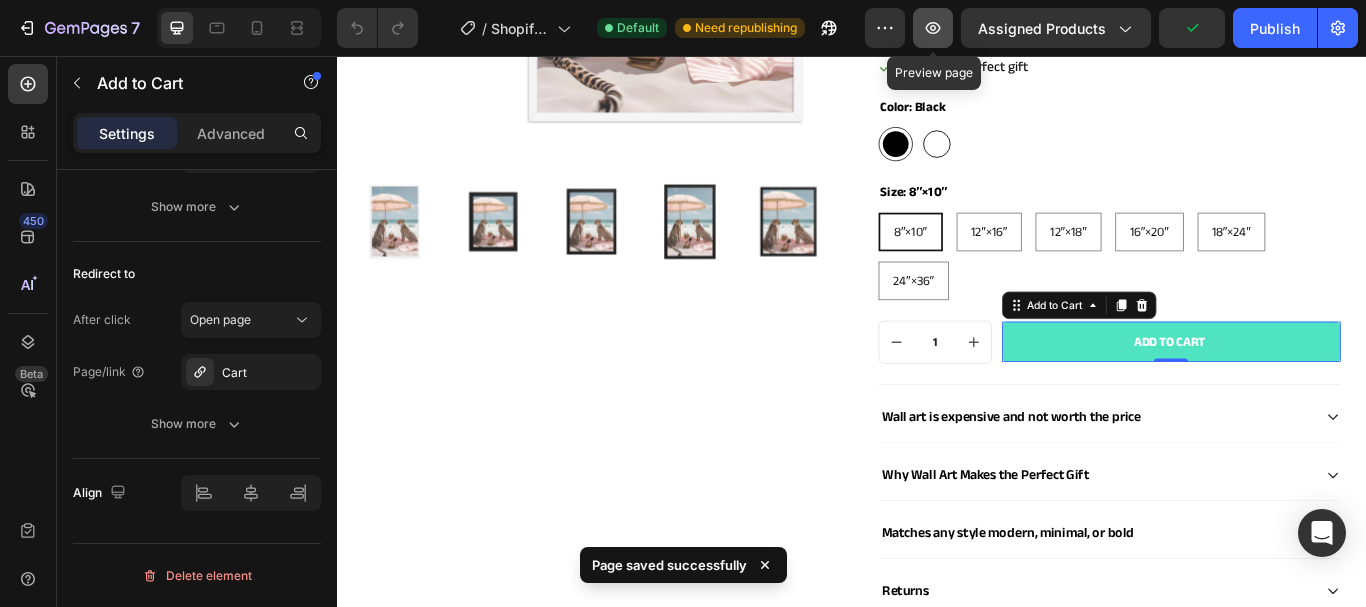 click 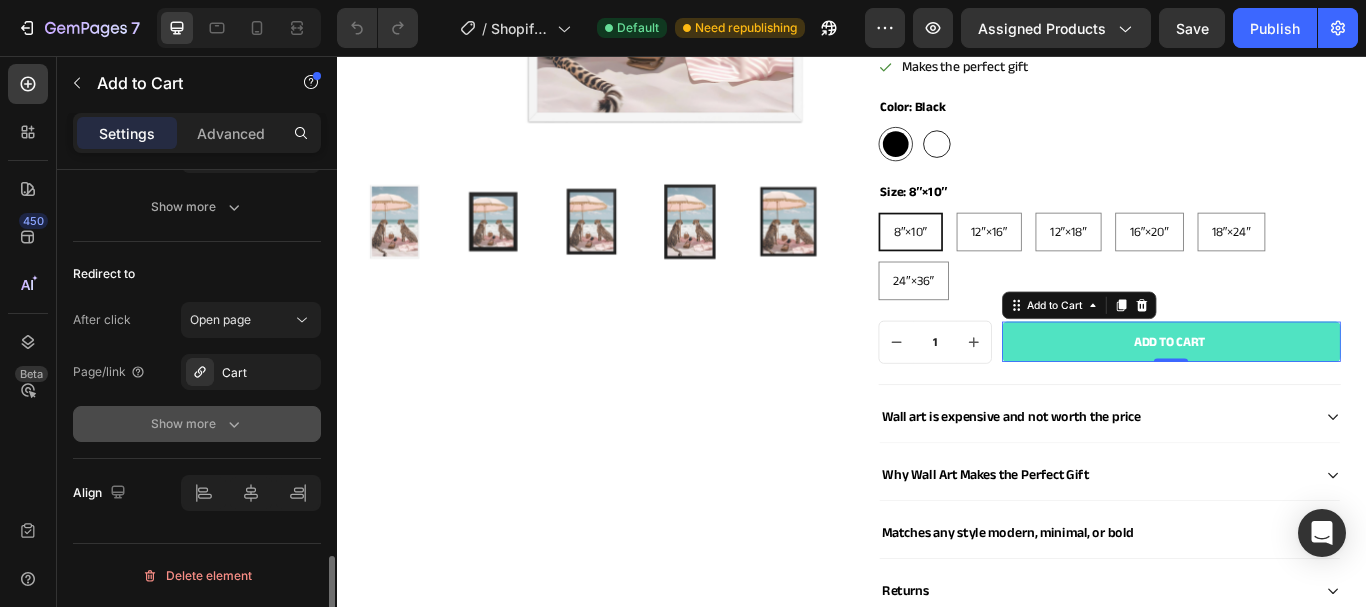 click on "Show more" at bounding box center (197, 424) 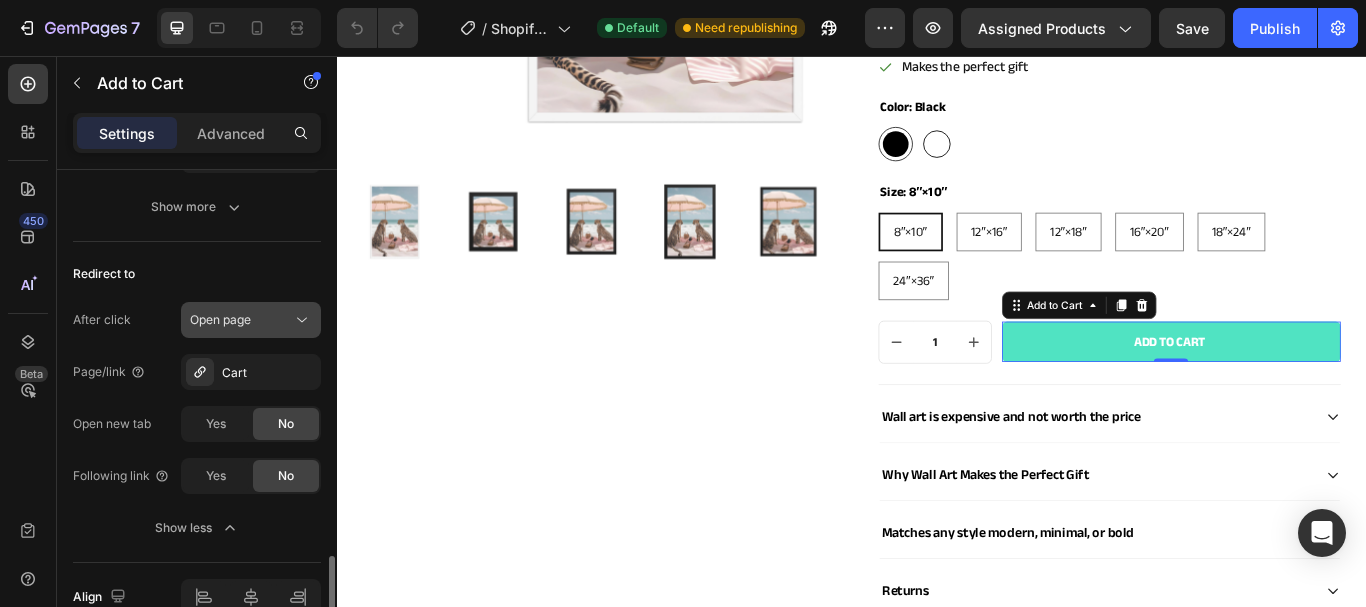 click on "Open page" at bounding box center (241, 320) 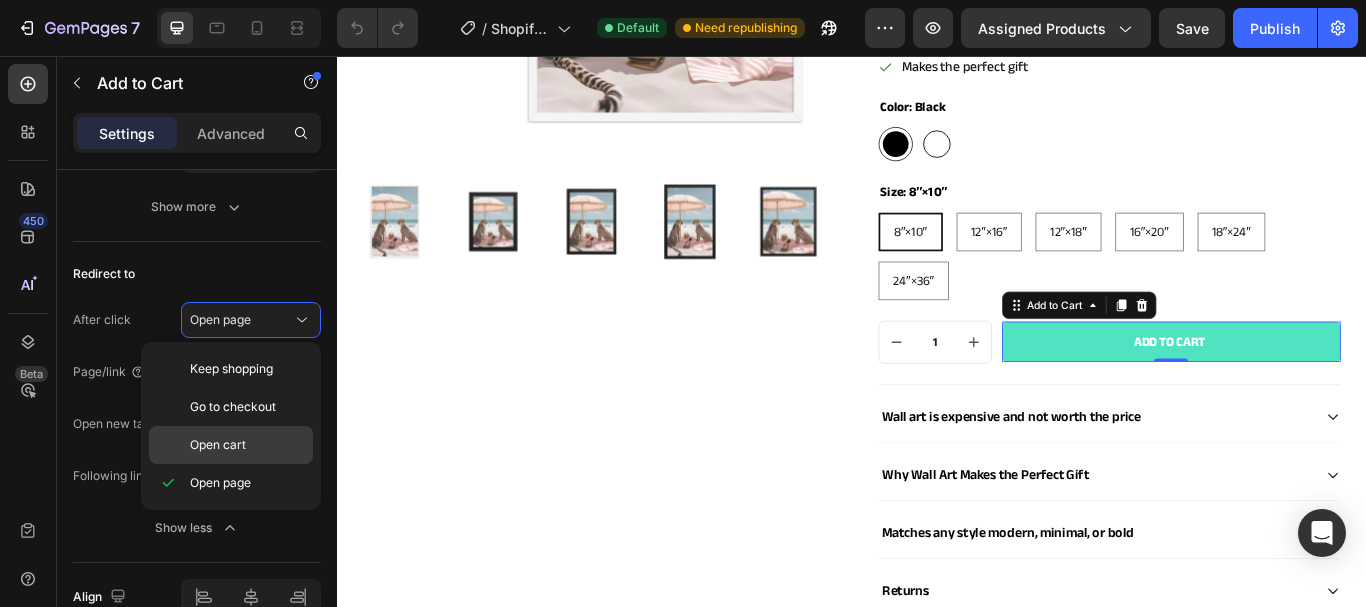 click on "Open cart" 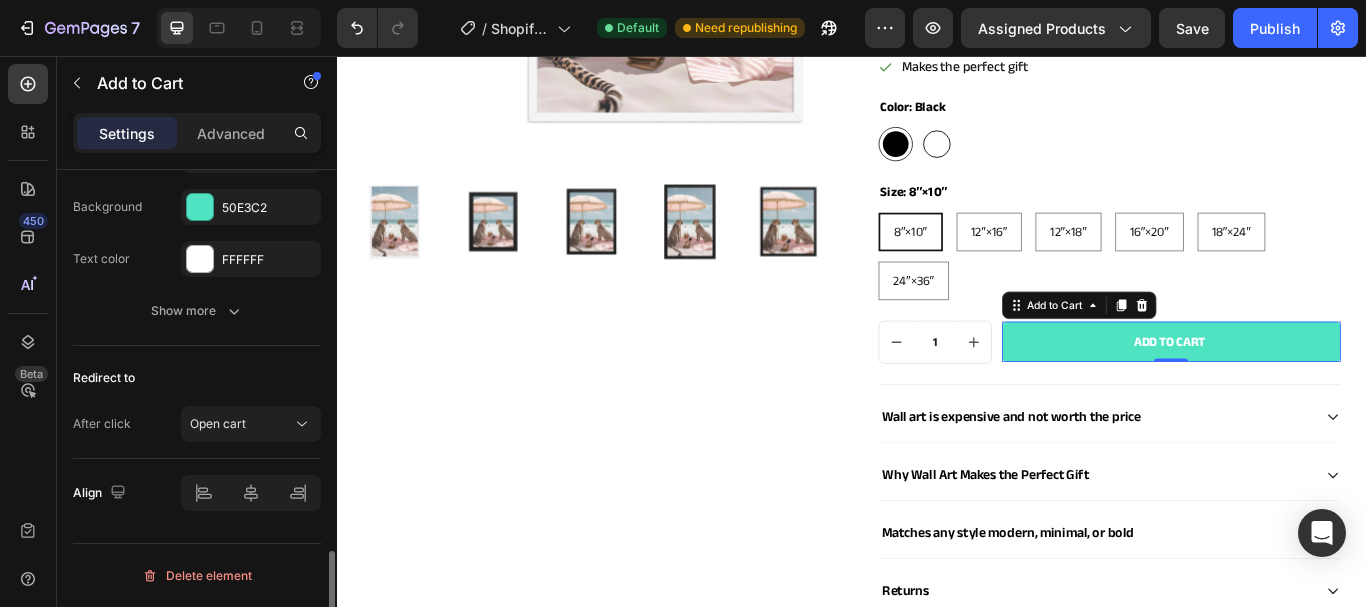 scroll, scrollTop: 1649, scrollLeft: 0, axis: vertical 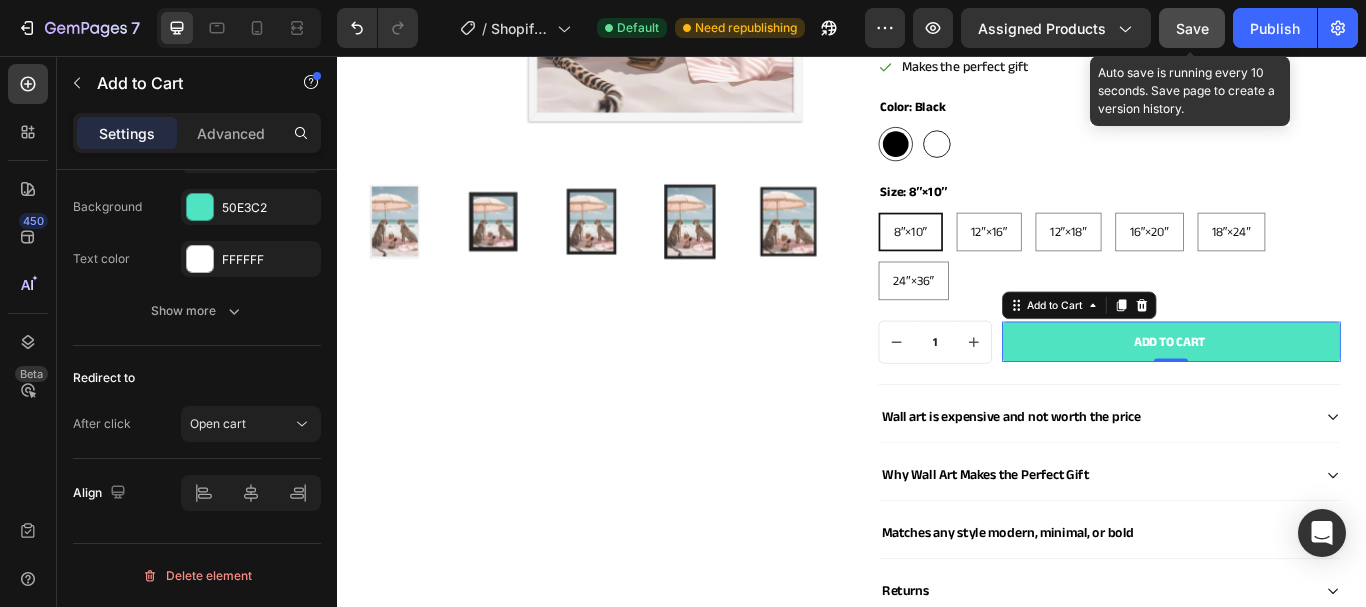 click on "Save" at bounding box center [1192, 28] 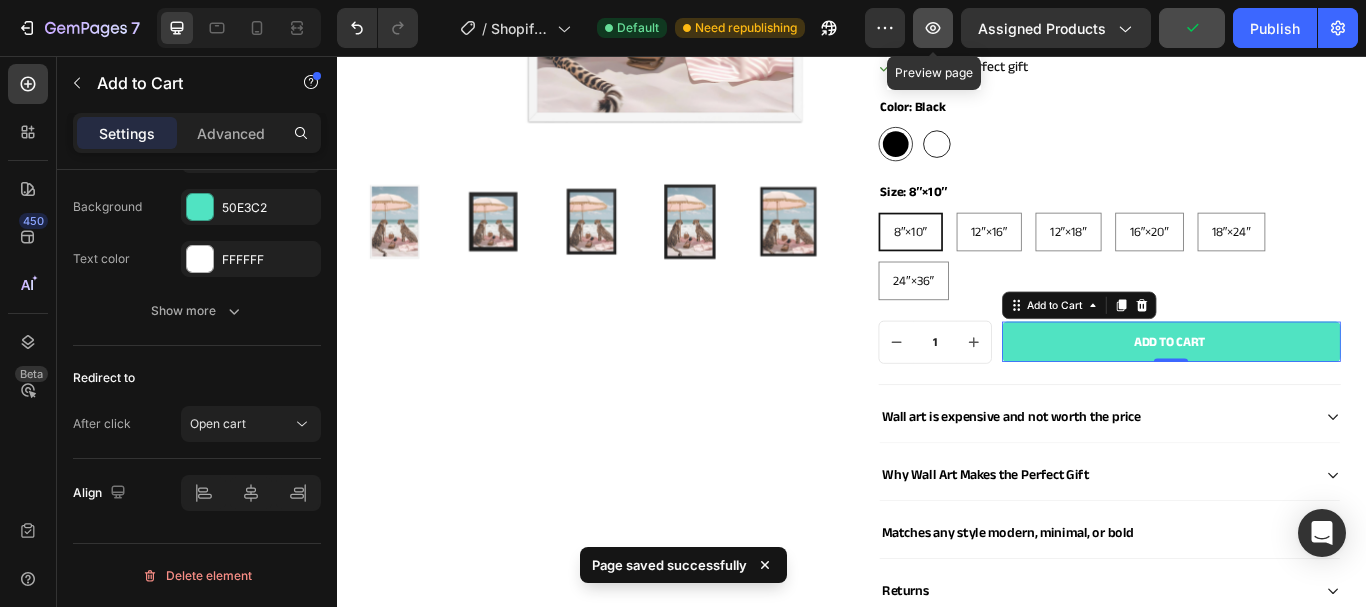 click 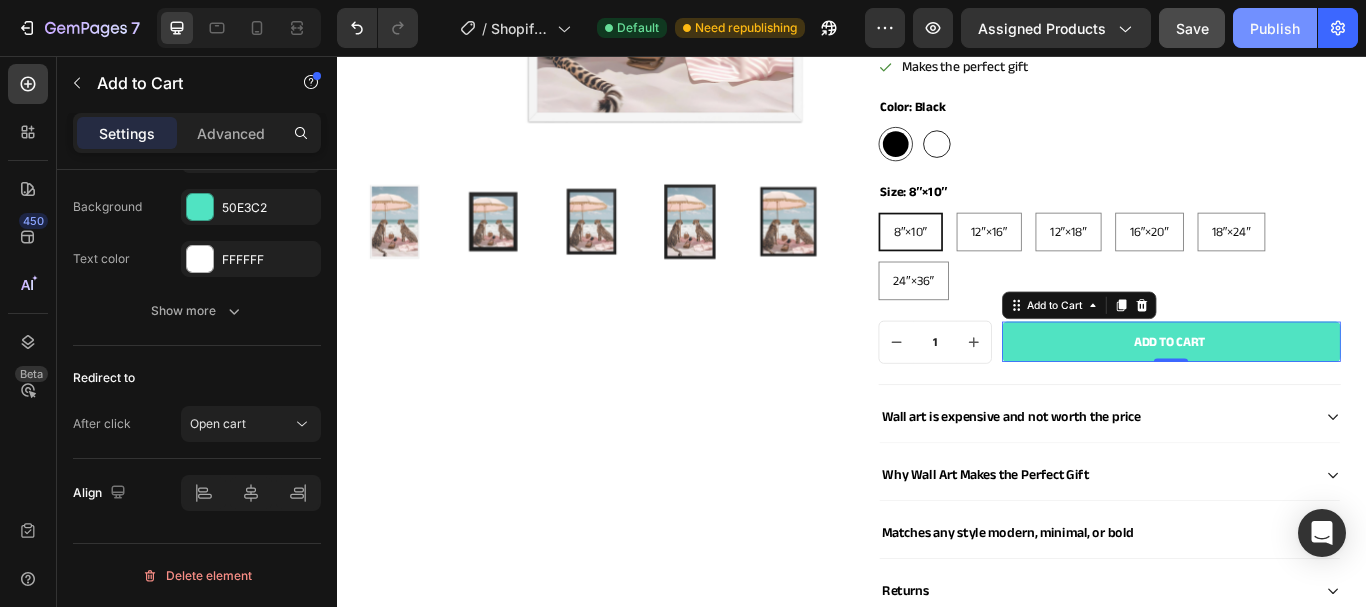 click on "Publish" at bounding box center [1275, 28] 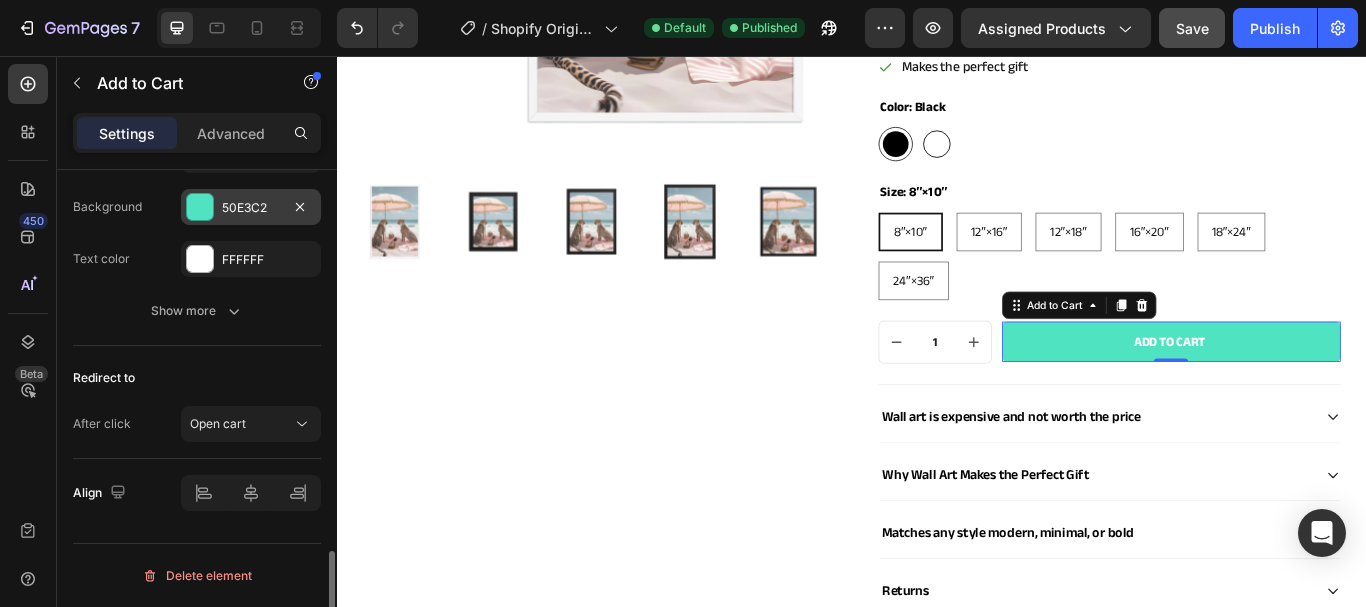 click on "50E3C2" at bounding box center [251, 207] 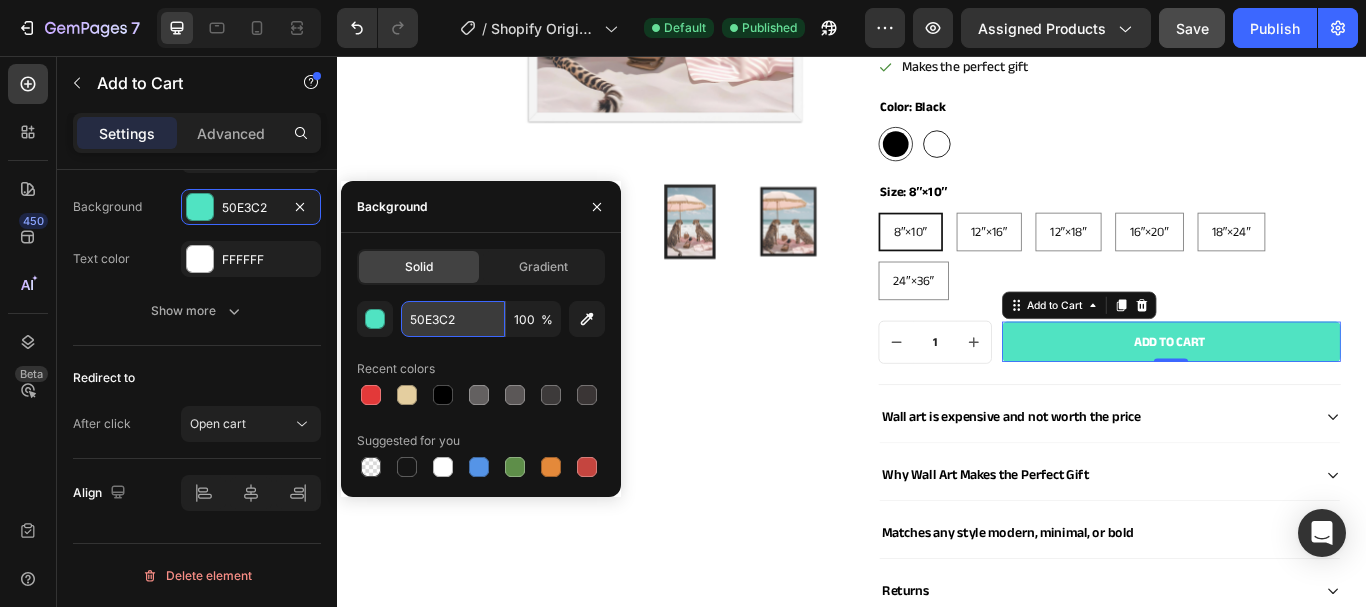 click on "50E3C2" at bounding box center (453, 319) 